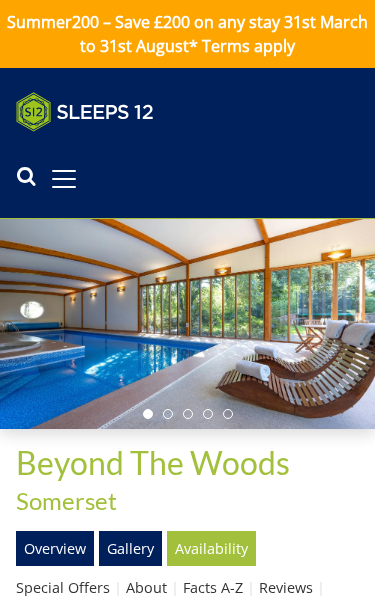 scroll, scrollTop: 0, scrollLeft: 0, axis: both 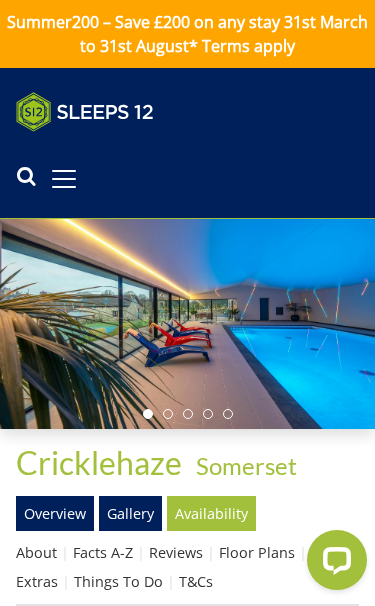 click on "Gallery" at bounding box center (130, 513) 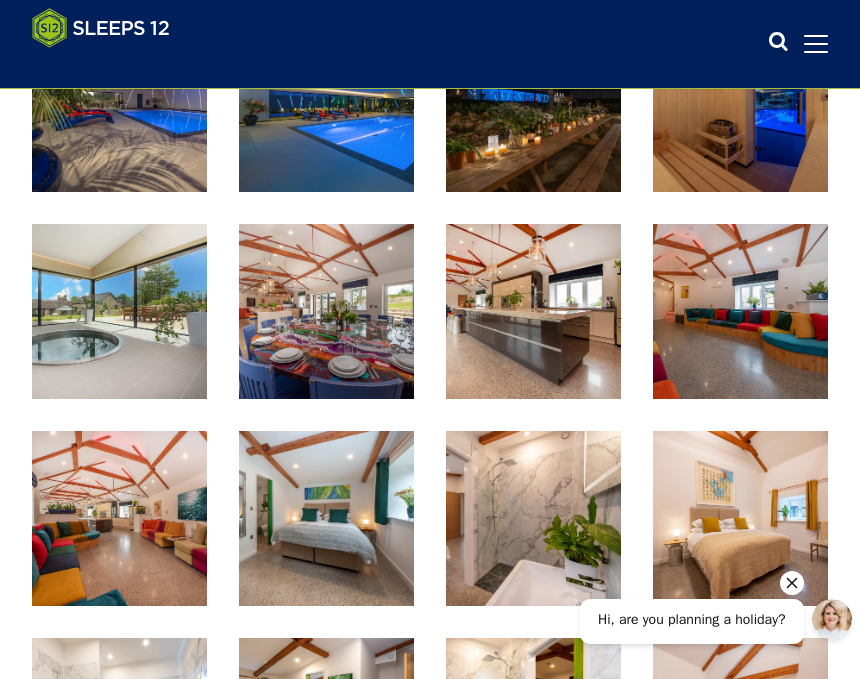 scroll, scrollTop: 767, scrollLeft: 0, axis: vertical 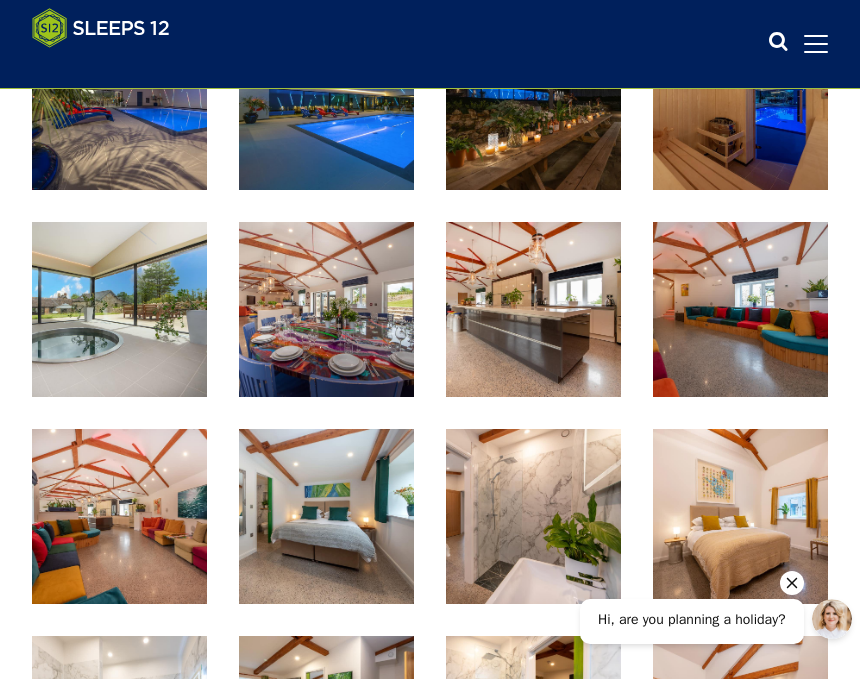 click at bounding box center [326, 516] 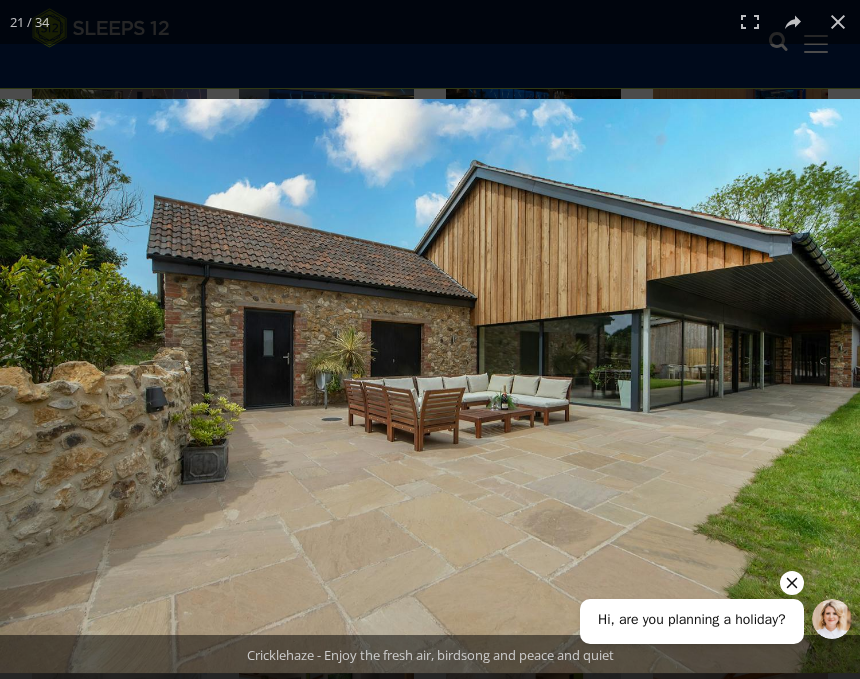 click 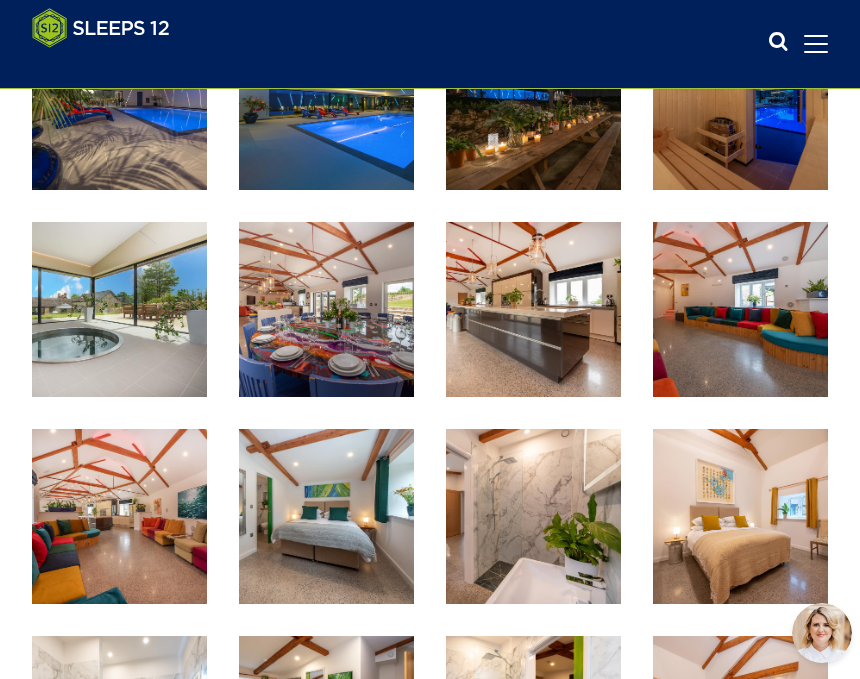 click at bounding box center (816, 44) 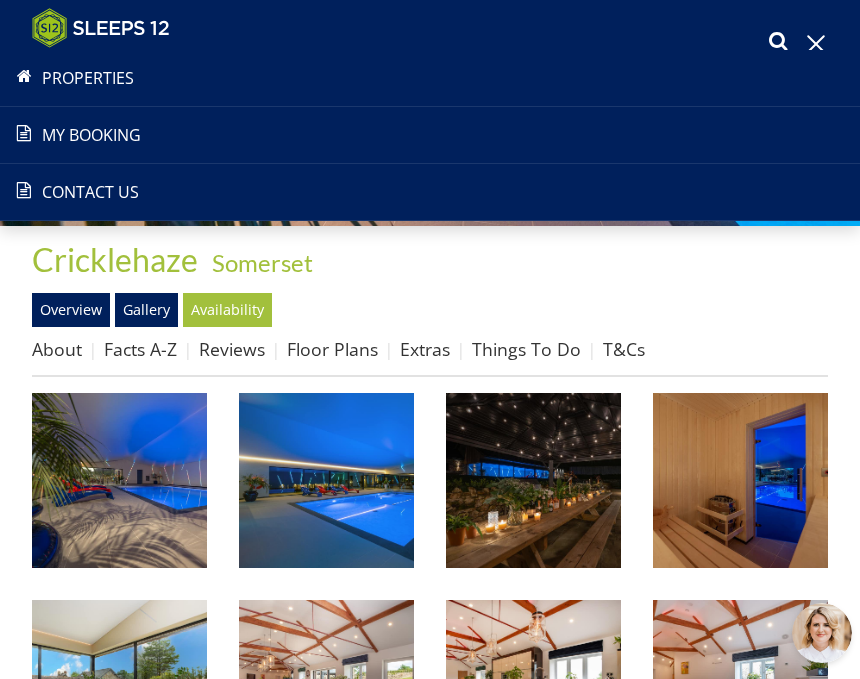 scroll, scrollTop: 393, scrollLeft: 0, axis: vertical 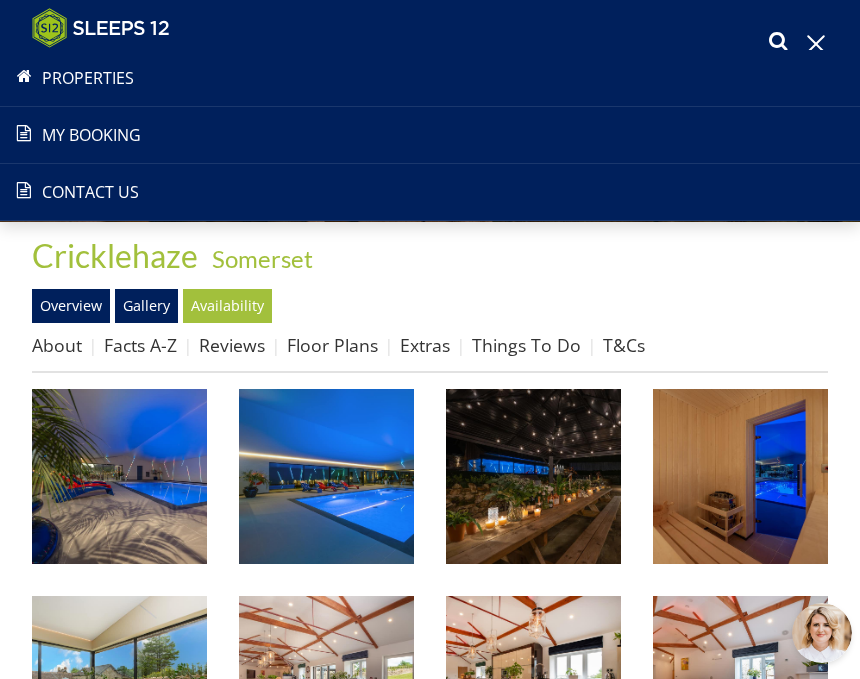 click on "About" at bounding box center [57, 345] 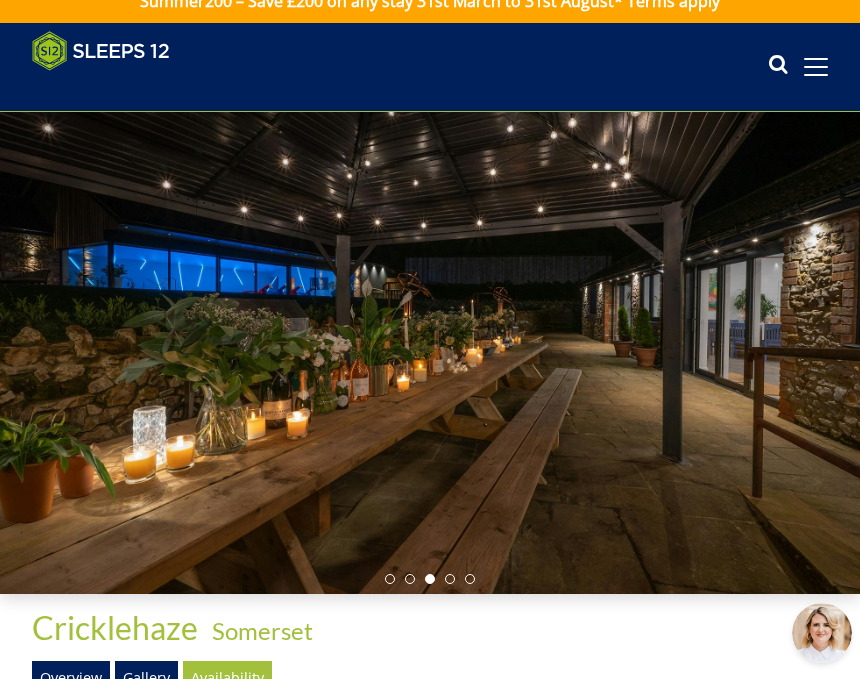 scroll, scrollTop: 0, scrollLeft: 0, axis: both 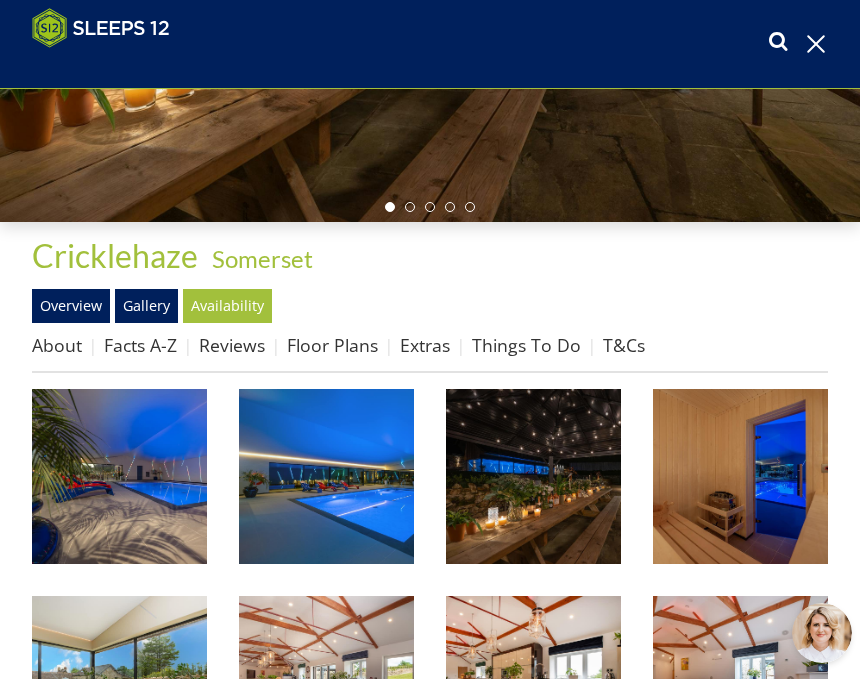 click on "Floor Plans" at bounding box center [332, 345] 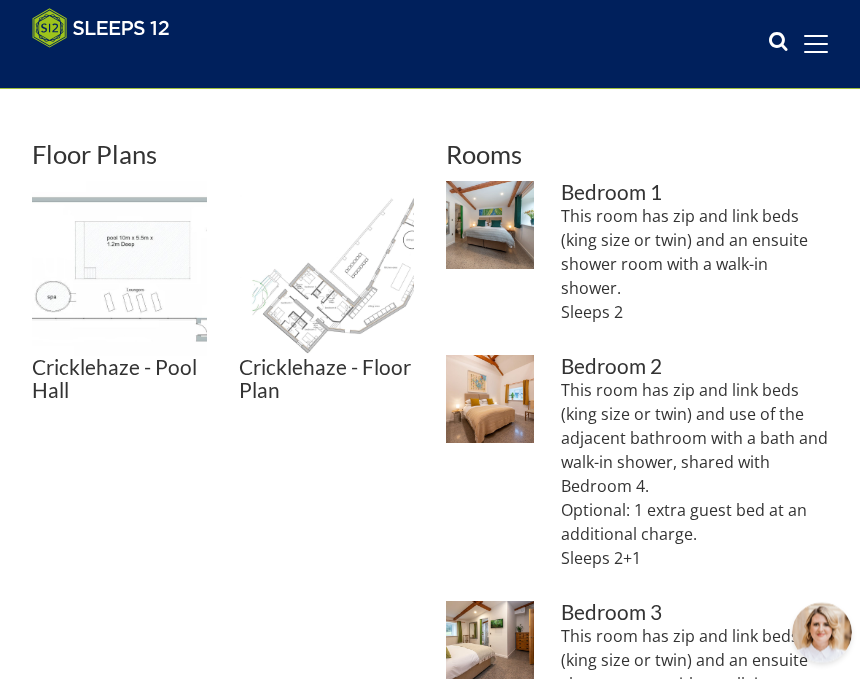 scroll, scrollTop: 680, scrollLeft: 0, axis: vertical 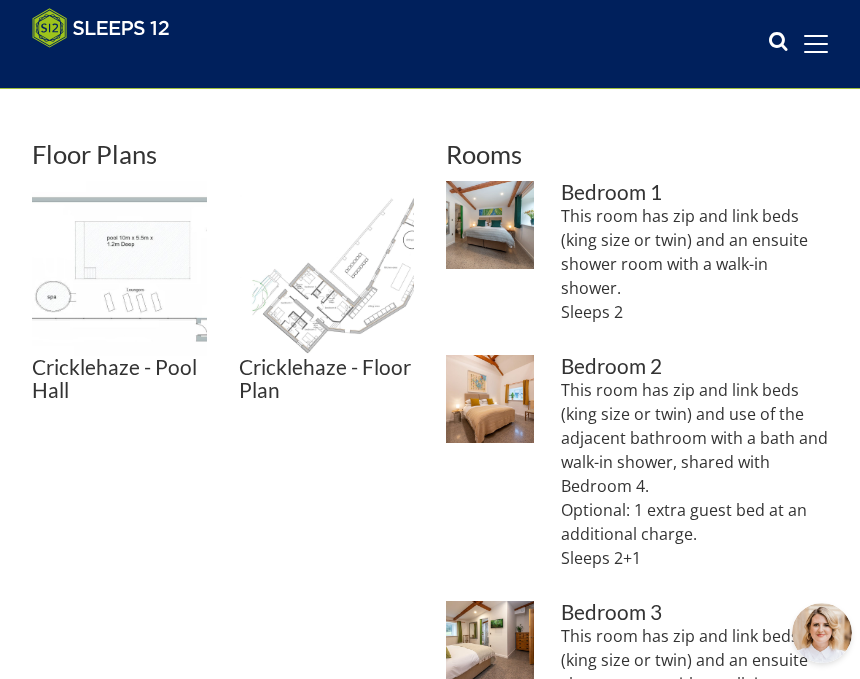 click at bounding box center (326, 268) 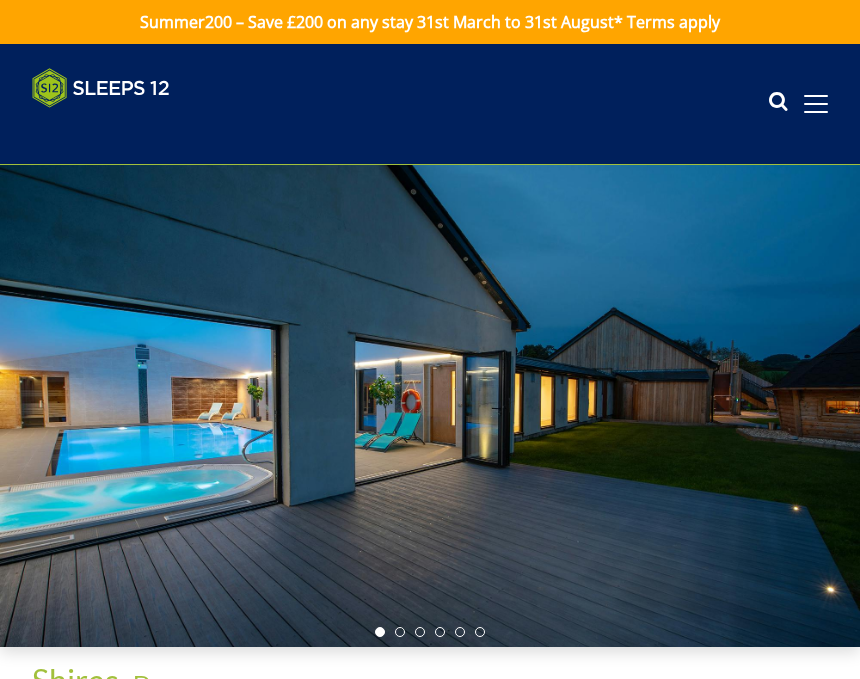 scroll, scrollTop: 0, scrollLeft: 0, axis: both 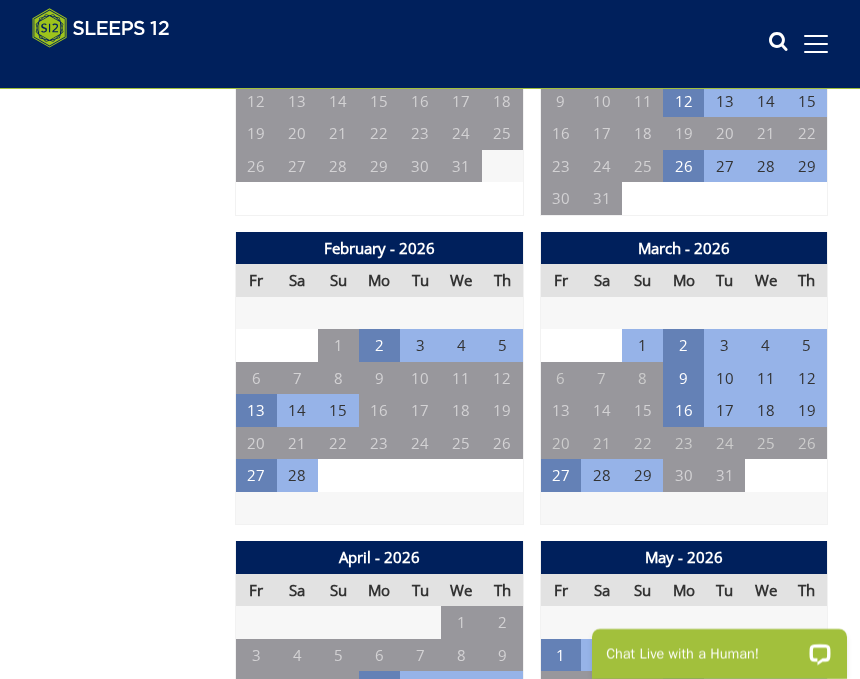 click on "21" at bounding box center (601, 443) 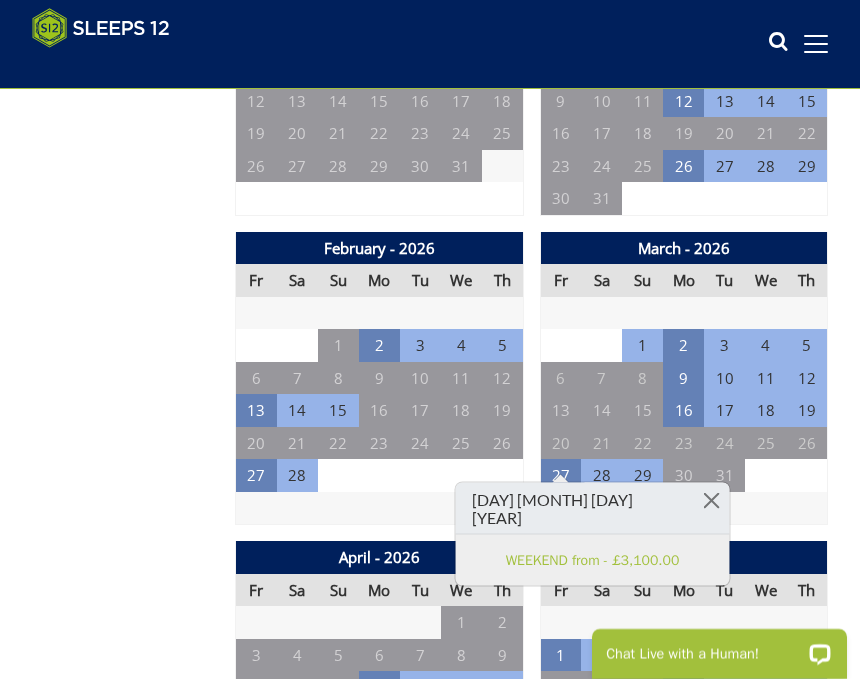 click on "23" at bounding box center [683, 443] 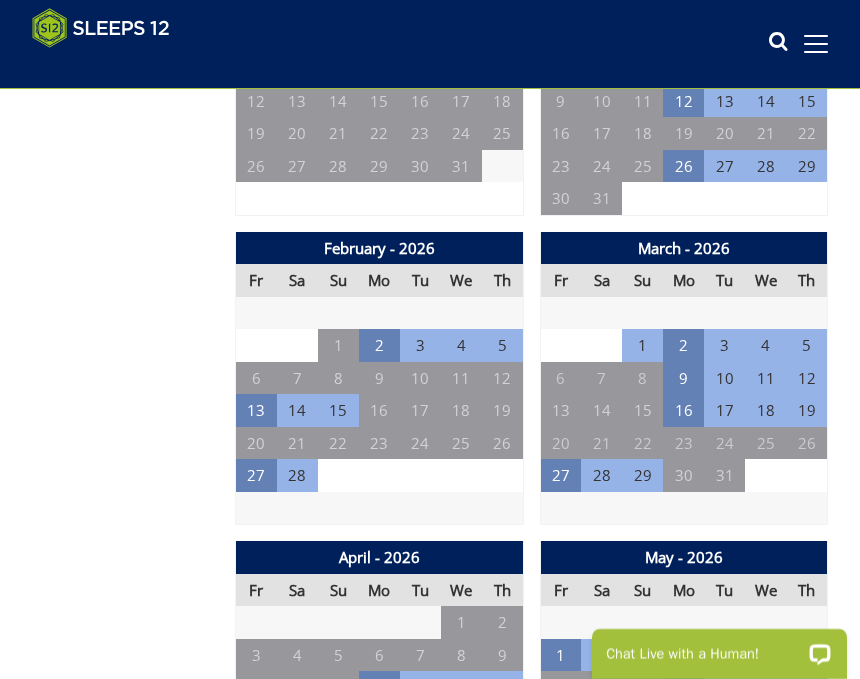 click on "16" at bounding box center (683, 410) 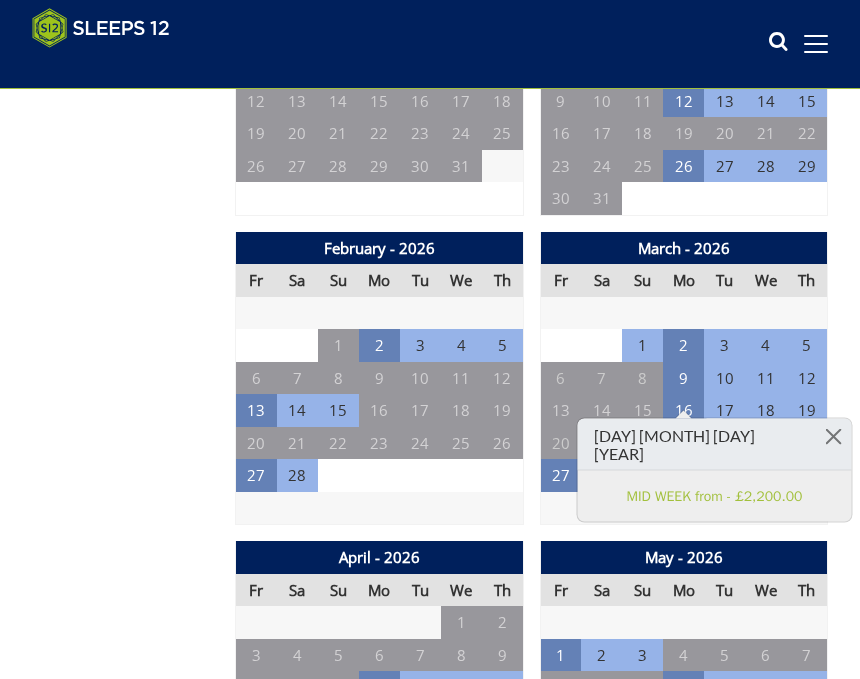 click on "Prices and Availability
You can browse the calendar to find an available start date for your stay by clicking on a start date or by entering your Arrival & Departure dates below.
Search for a Stay
Search
Check-In / Check-Out
16:00 / 10:00
Key
Available Start Date
Available
Booked" at bounding box center [125, 2171] 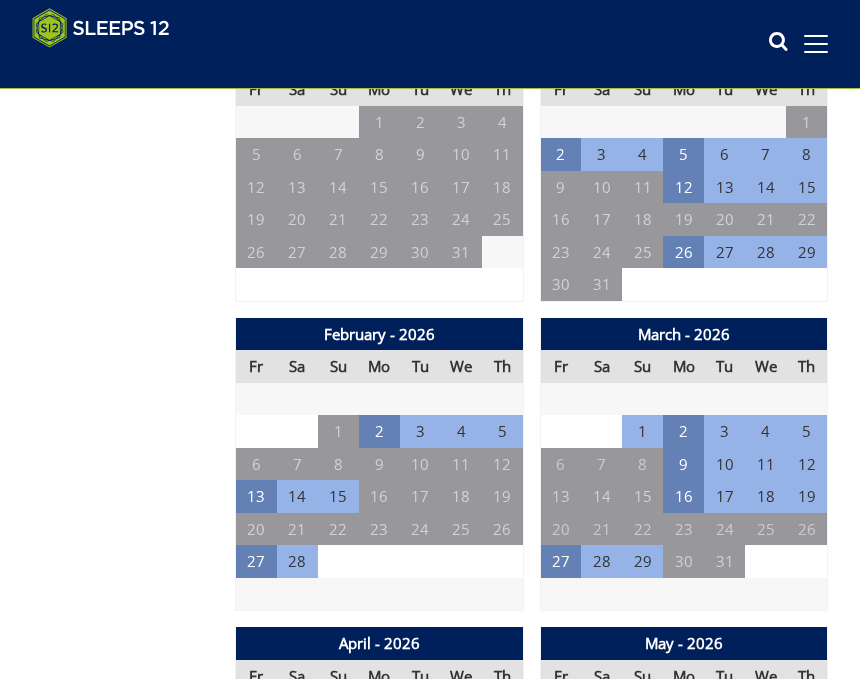 scroll, scrollTop: 1360, scrollLeft: 0, axis: vertical 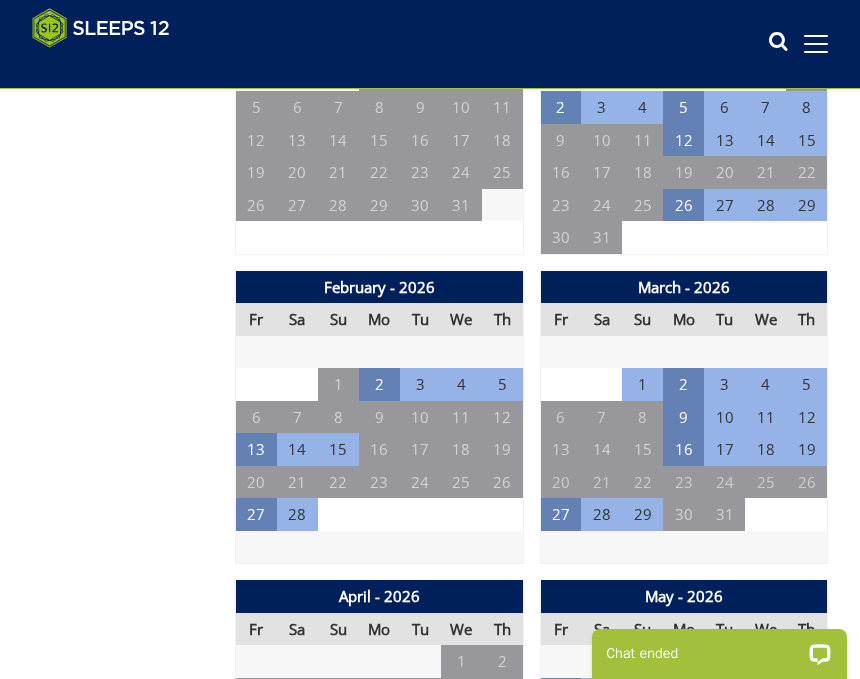 click on "16" at bounding box center (683, 449) 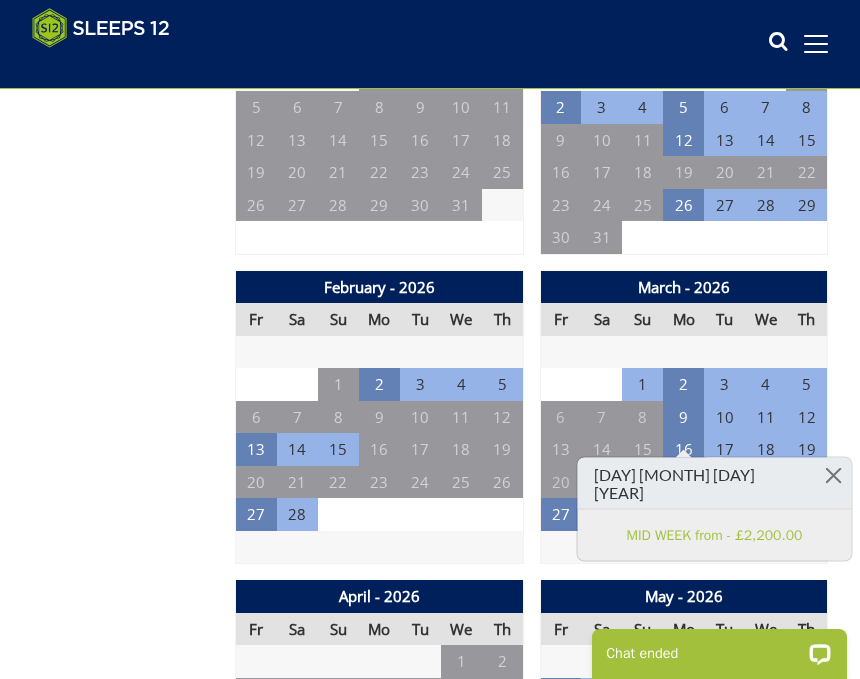 click on "Prices and Availability
You can browse the calendar to find an available start date for your stay by clicking on a start date or by entering your Arrival & Departure dates below.
Search for a Stay
Search
Check-In / Check-Out
16:00 / 10:00
Key
Available Start Date
Available
Booked" at bounding box center [125, 2210] 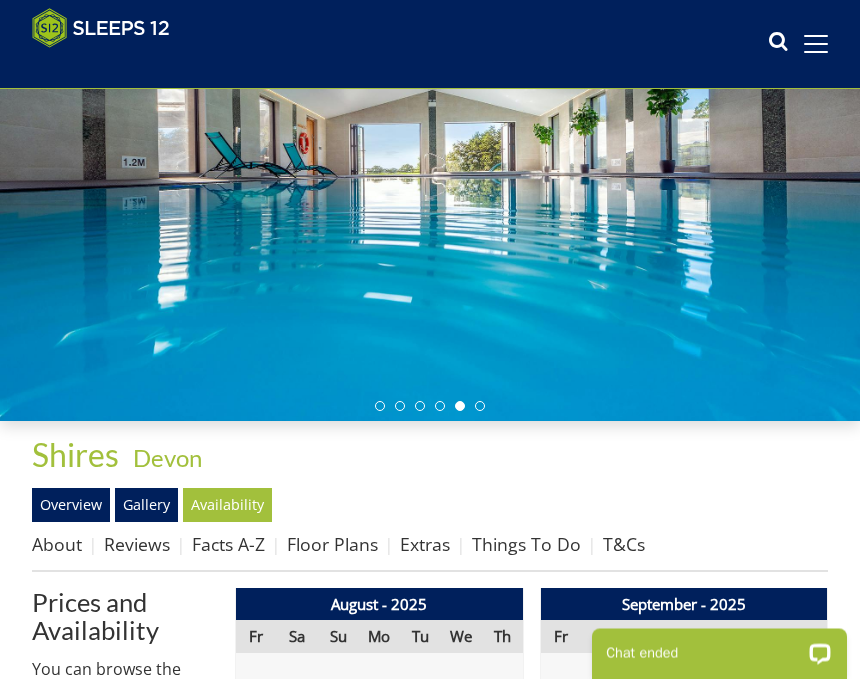 scroll, scrollTop: 0, scrollLeft: 0, axis: both 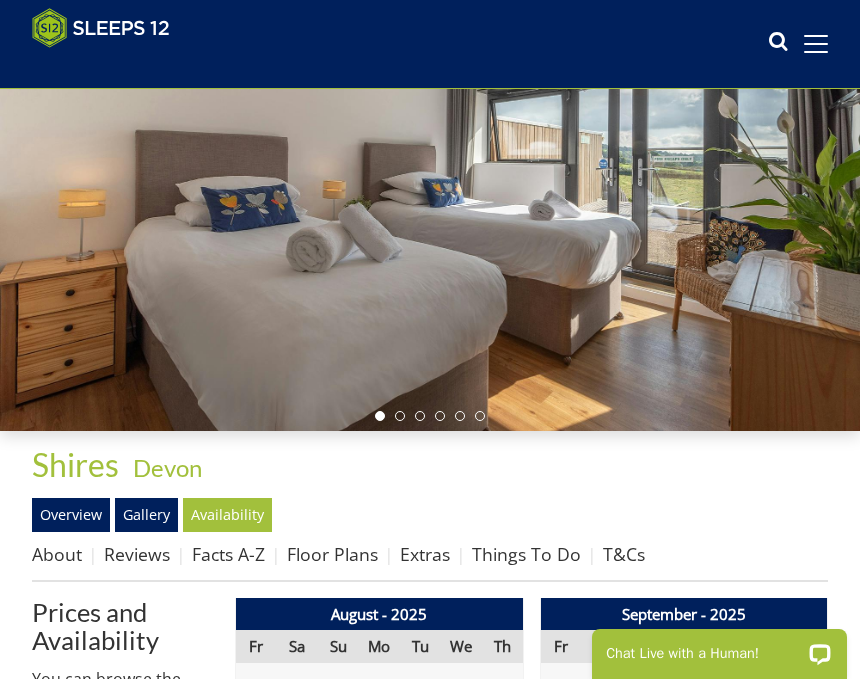 click on "Floor Plans" at bounding box center (332, 554) 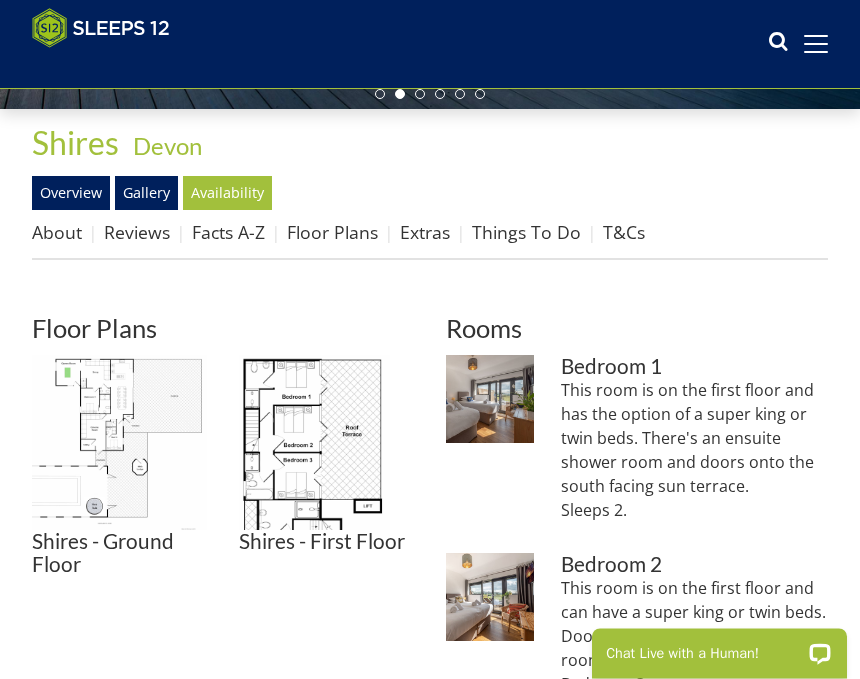 scroll, scrollTop: 506, scrollLeft: 0, axis: vertical 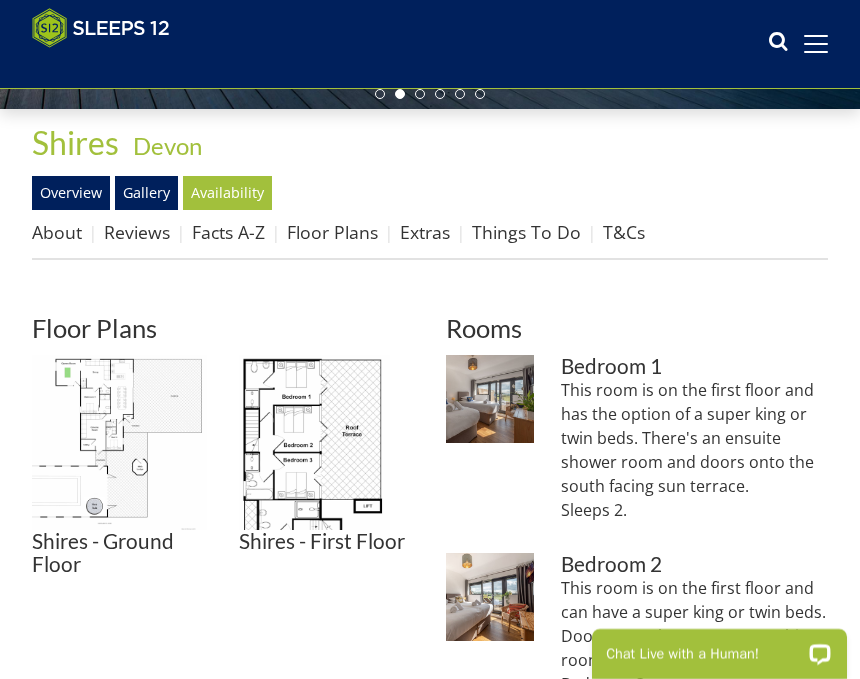 click at bounding box center [119, 442] 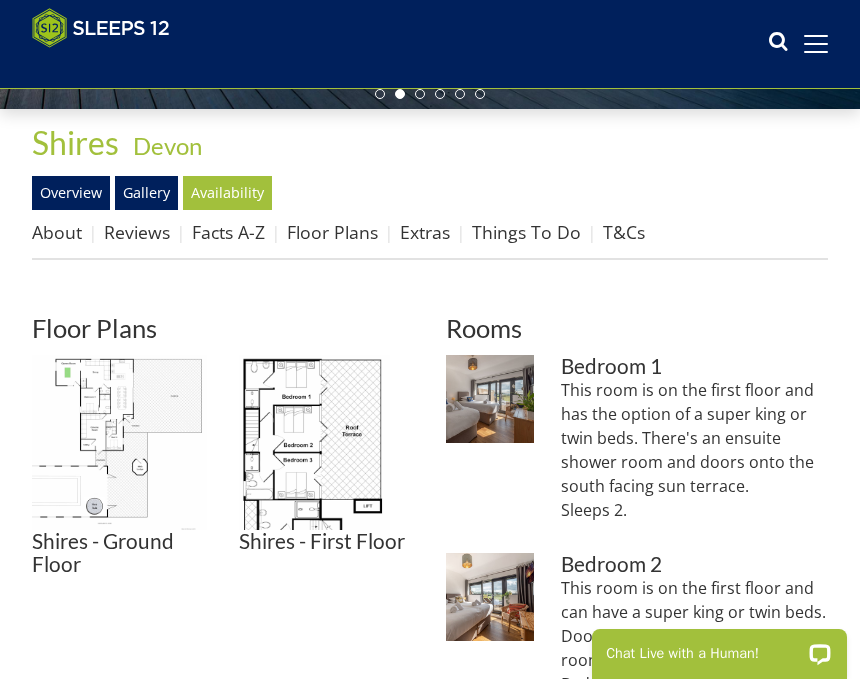 click at bounding box center (119, 442) 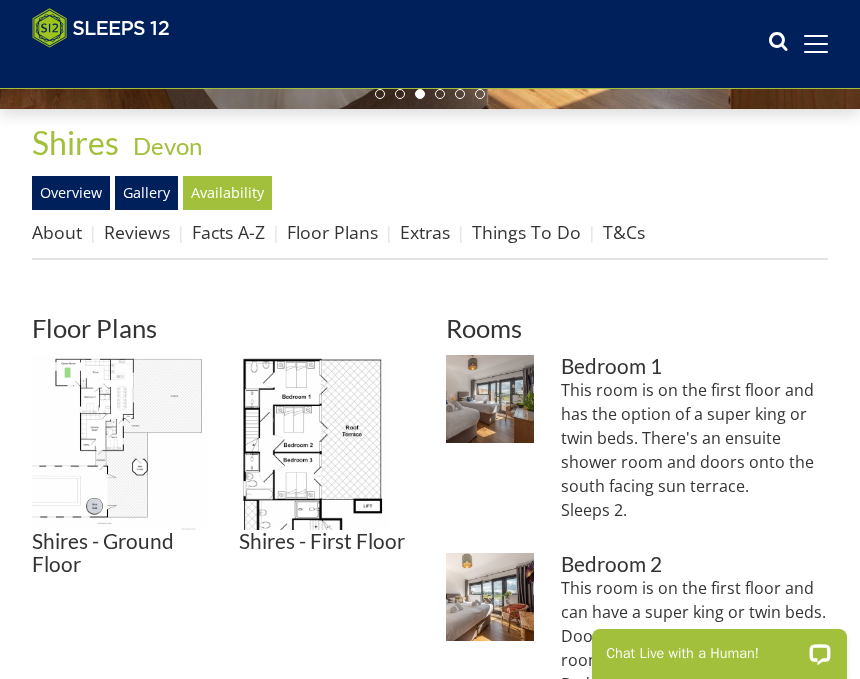 click at bounding box center (119, 442) 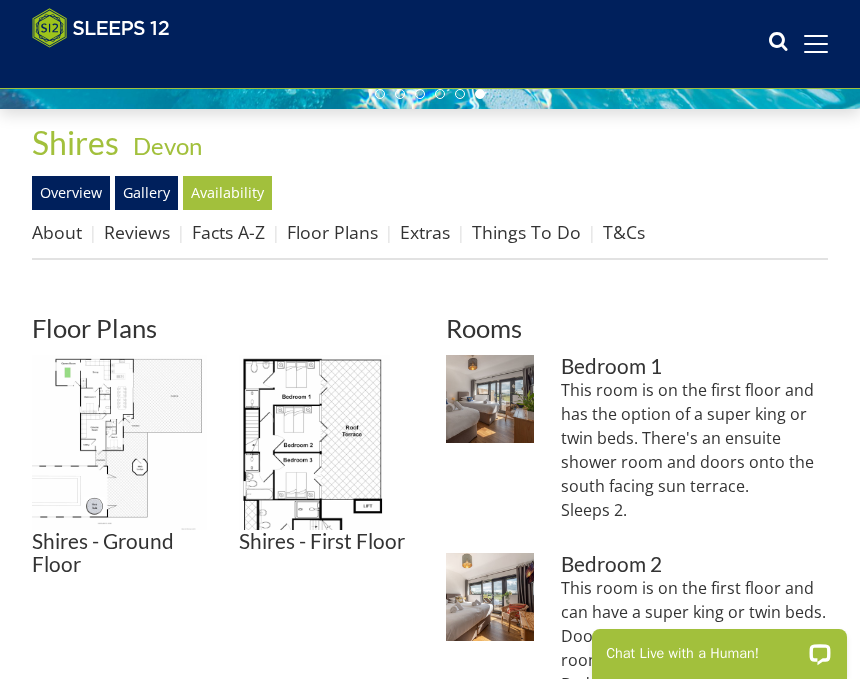 click at bounding box center (326, 442) 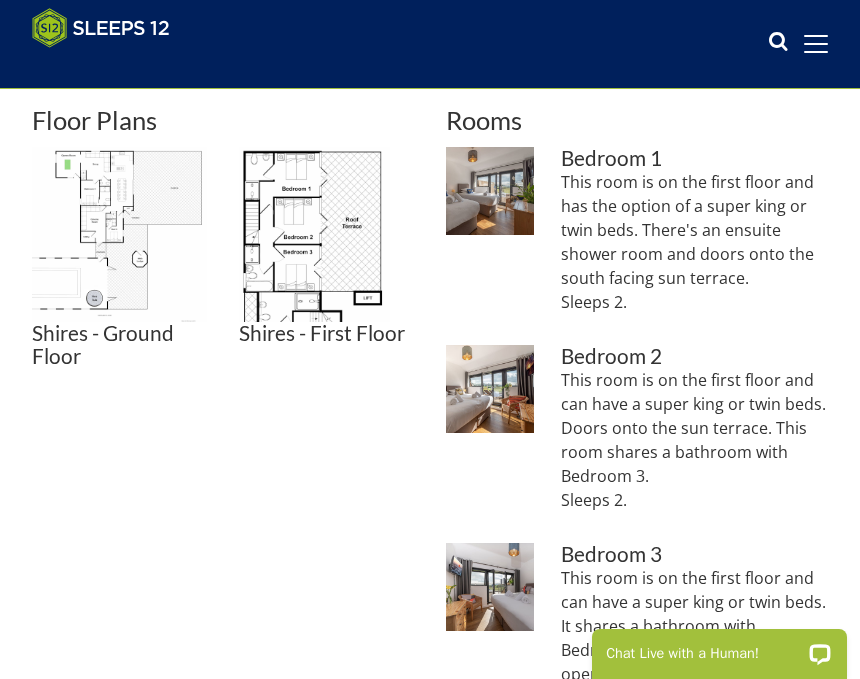 scroll, scrollTop: 710, scrollLeft: 0, axis: vertical 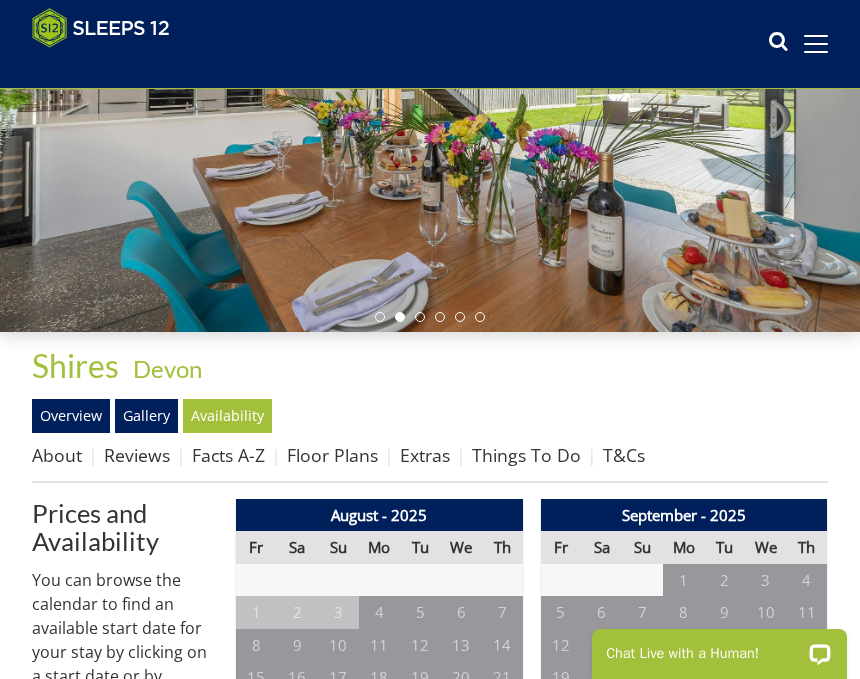 click at bounding box center (816, 44) 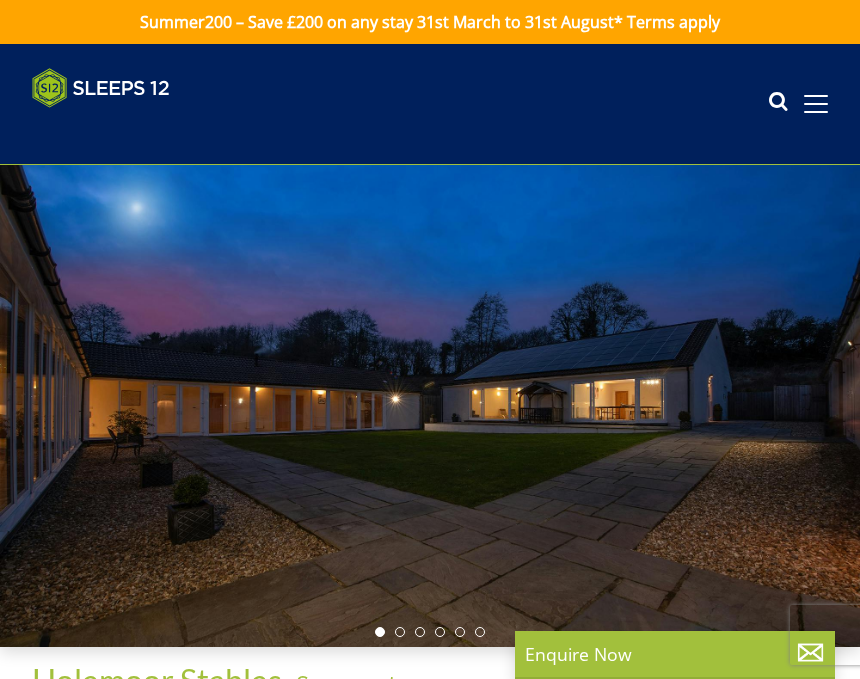 scroll, scrollTop: 0, scrollLeft: 0, axis: both 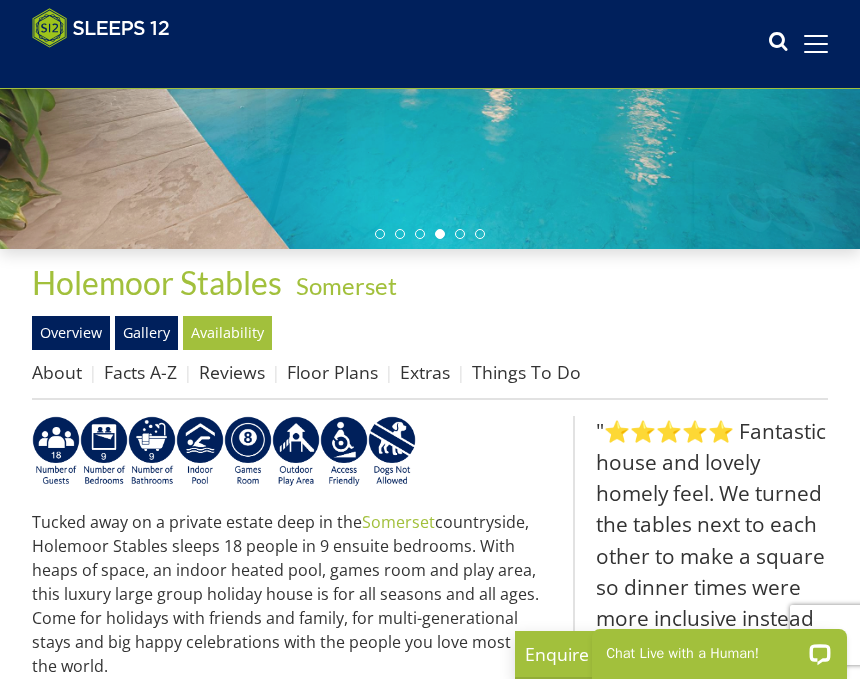 click on "Floor Plans" at bounding box center (332, 372) 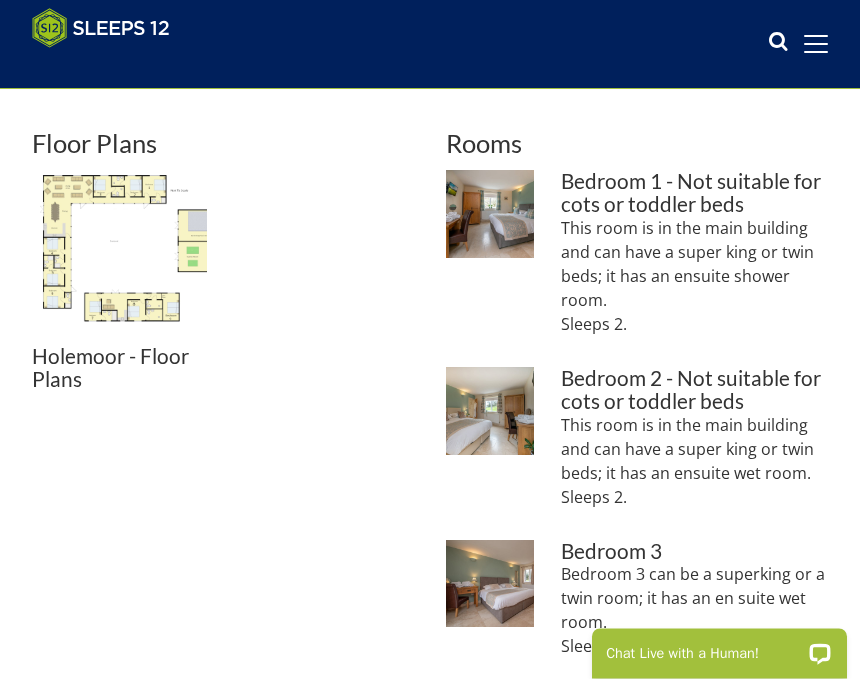 scroll, scrollTop: 691, scrollLeft: 0, axis: vertical 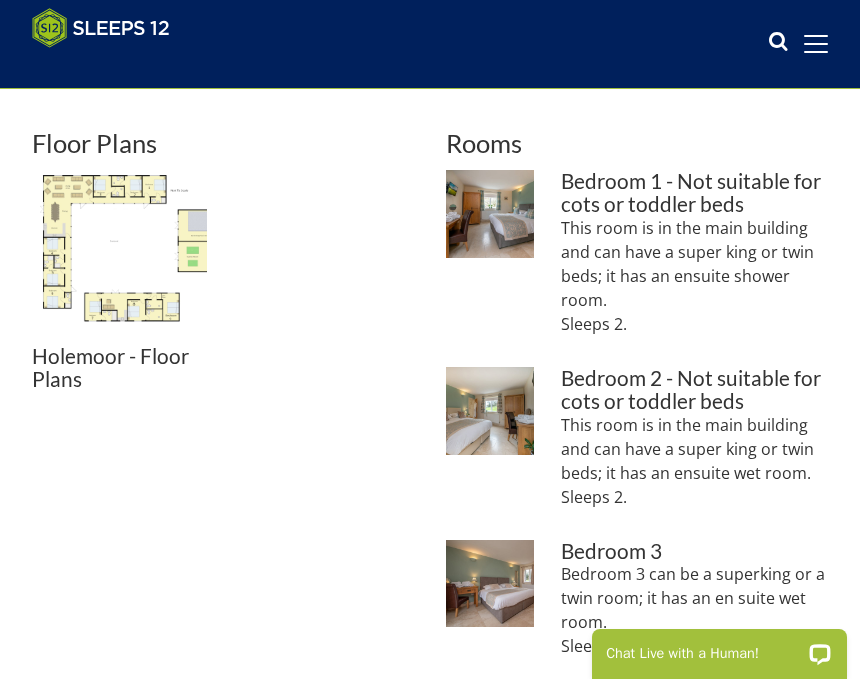 click at bounding box center [119, 257] 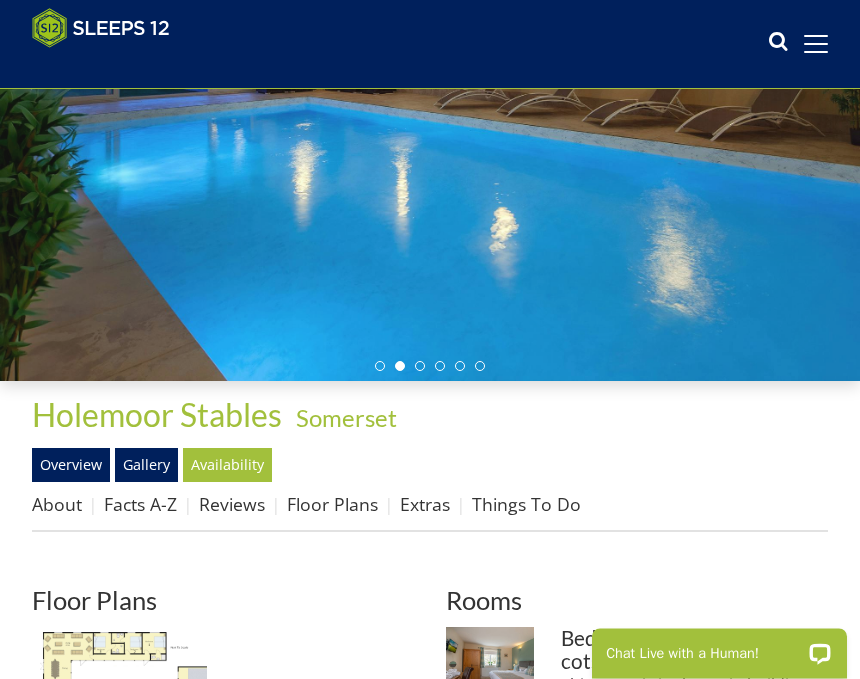 scroll, scrollTop: 246, scrollLeft: 0, axis: vertical 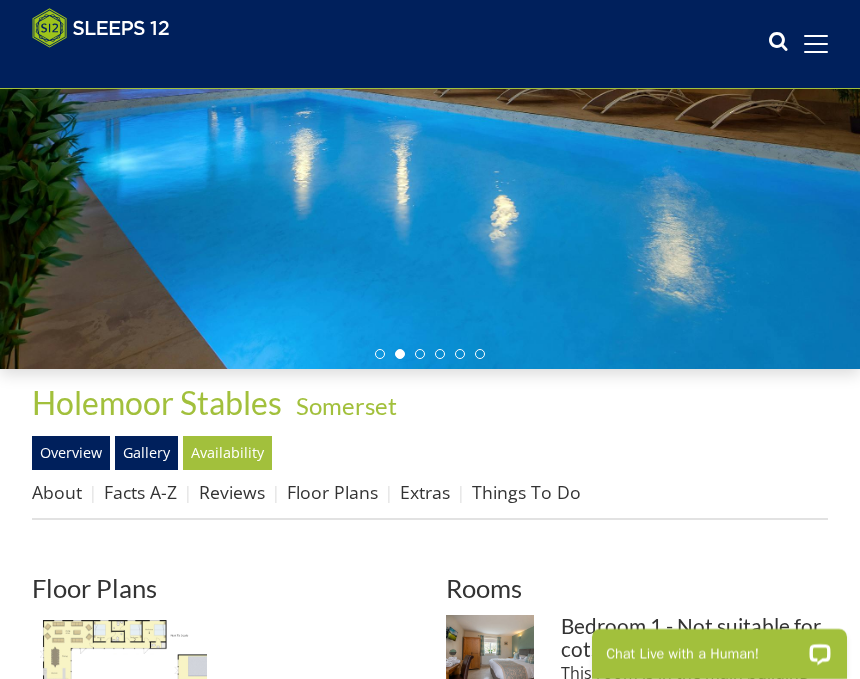 click on "Gallery" at bounding box center (146, 453) 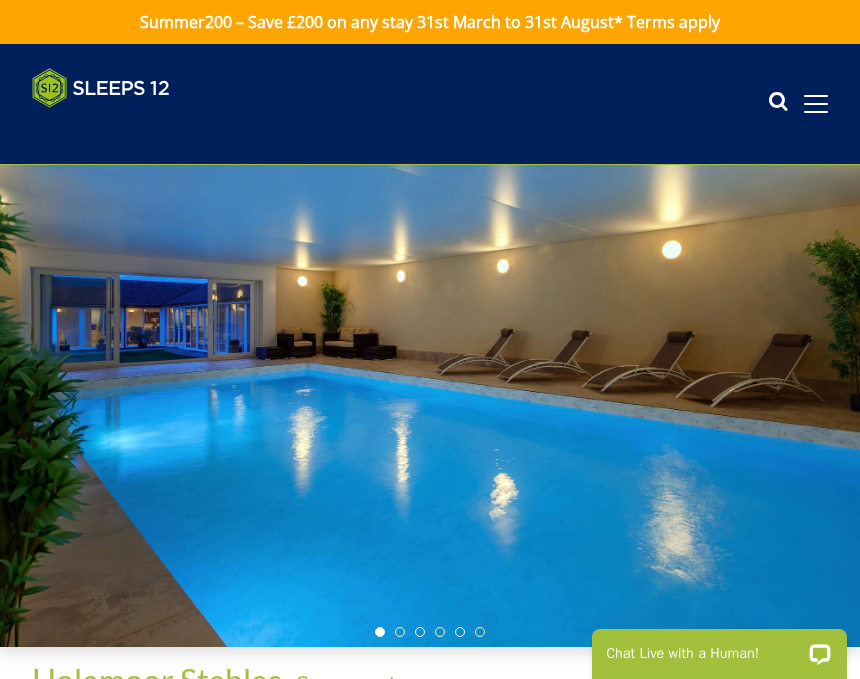 scroll, scrollTop: 0, scrollLeft: 0, axis: both 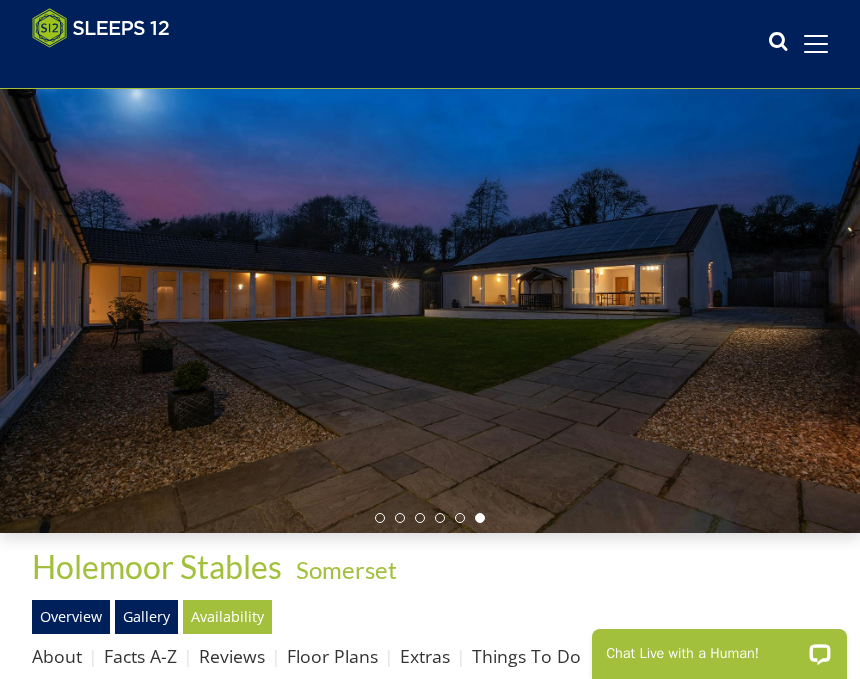 click at bounding box center (430, 292) 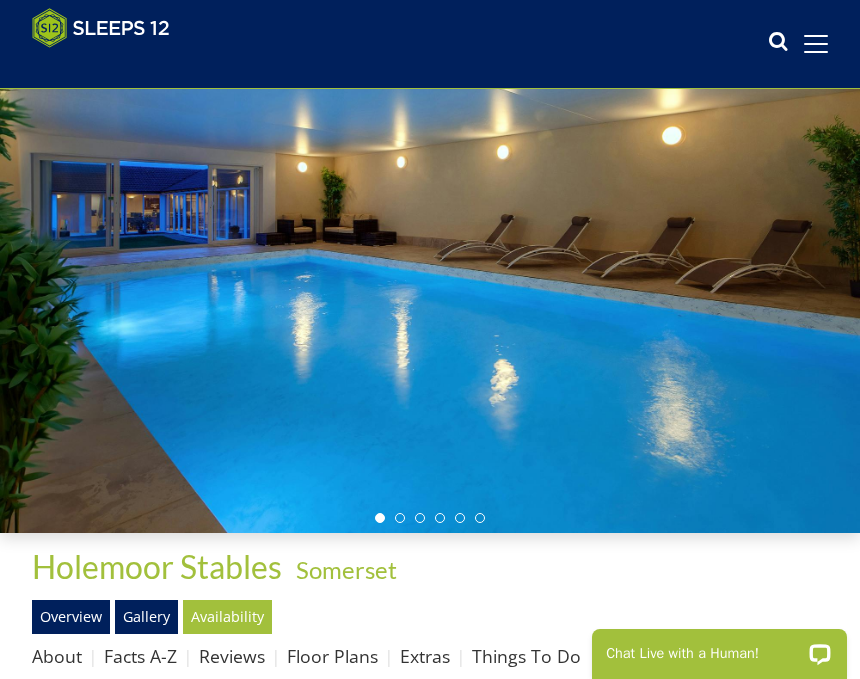 click at bounding box center (430, 292) 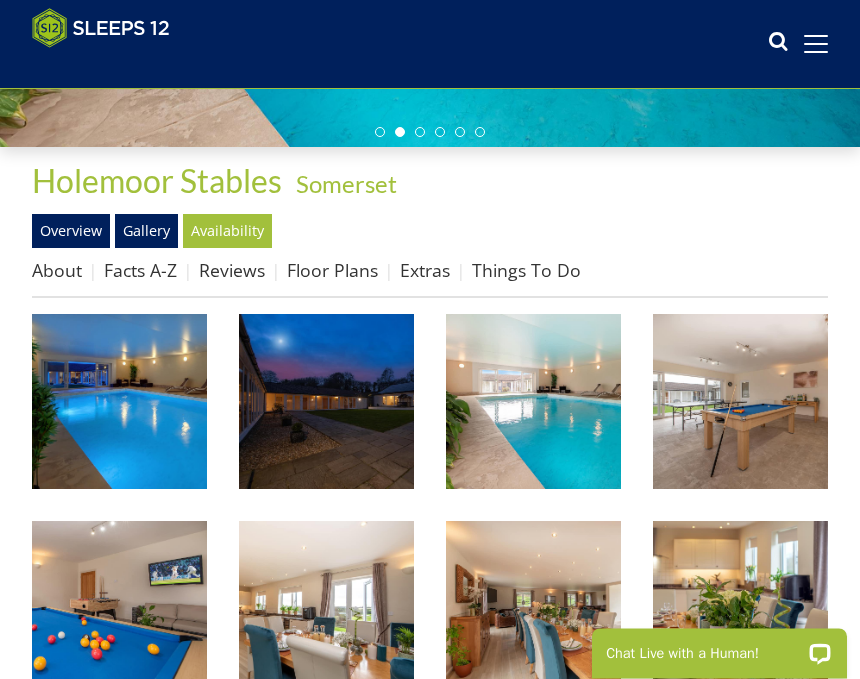 scroll, scrollTop: 468, scrollLeft: 0, axis: vertical 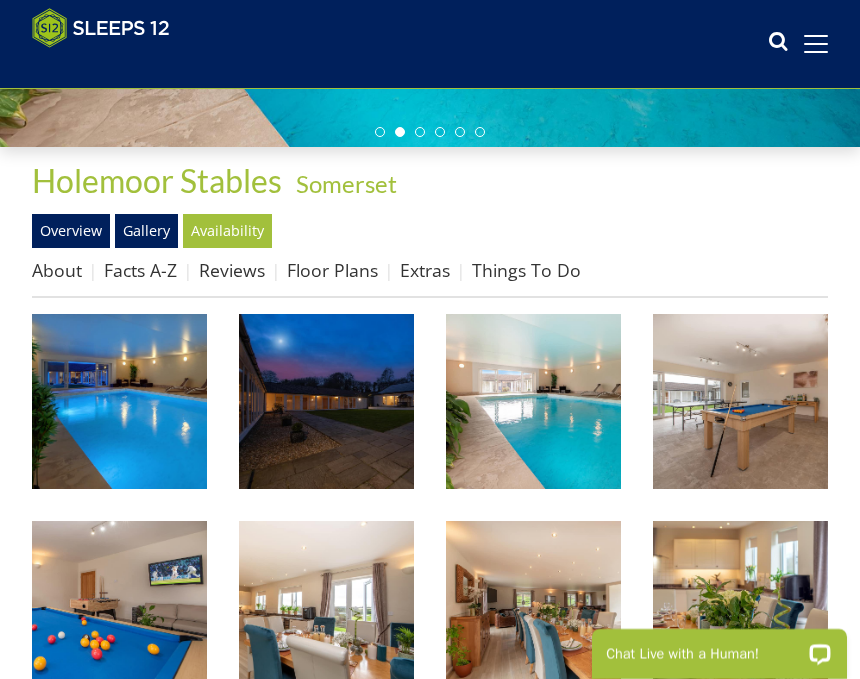 click at bounding box center [326, 401] 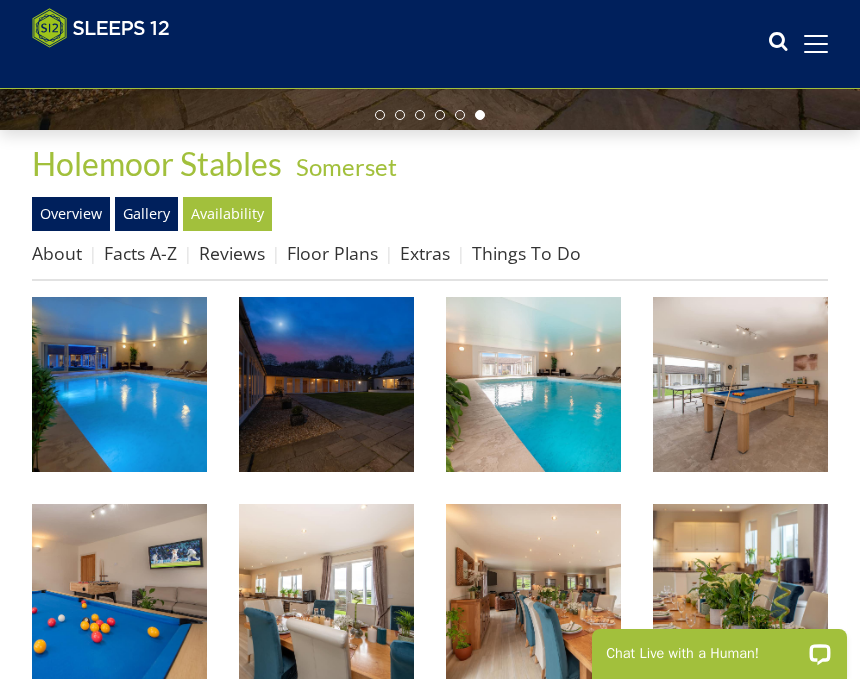 scroll, scrollTop: 489, scrollLeft: 0, axis: vertical 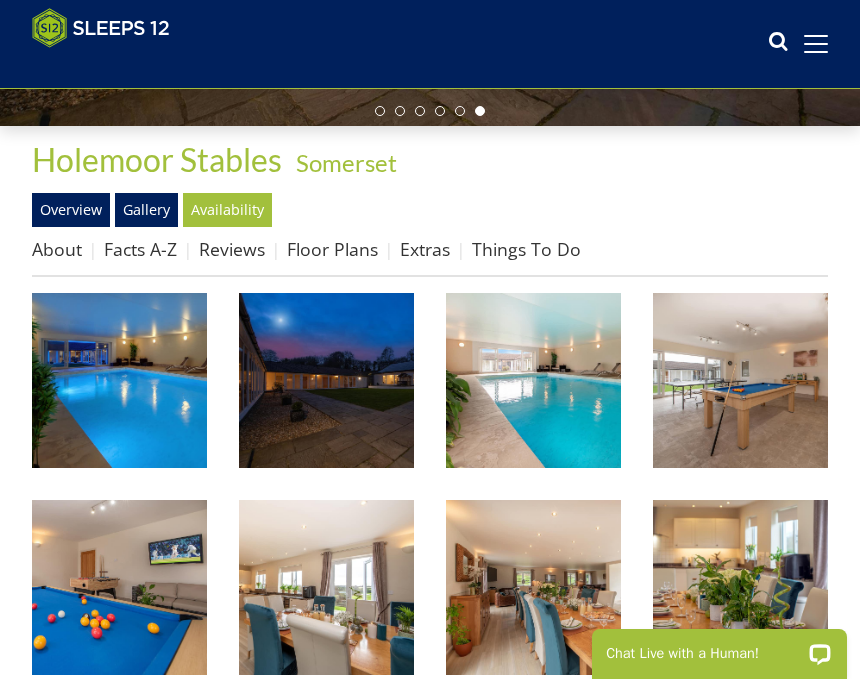 click on "Availability" at bounding box center (227, 210) 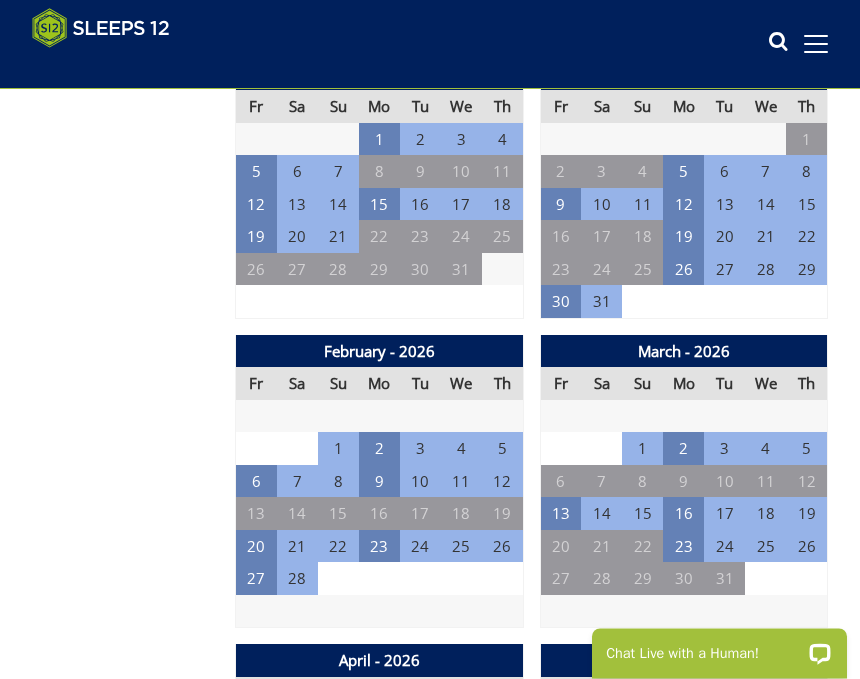 scroll, scrollTop: 1343, scrollLeft: 0, axis: vertical 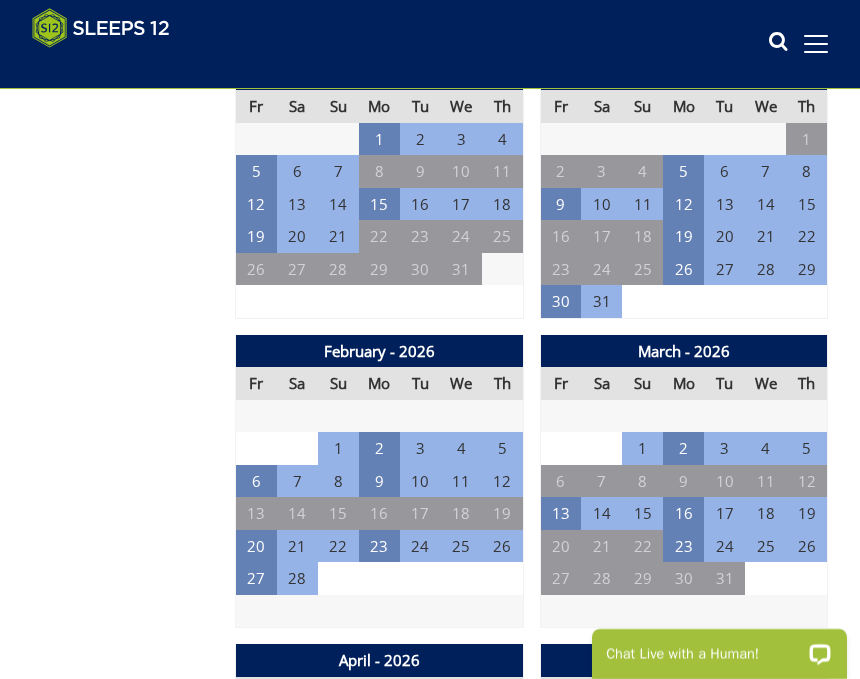click on "23" at bounding box center (683, 546) 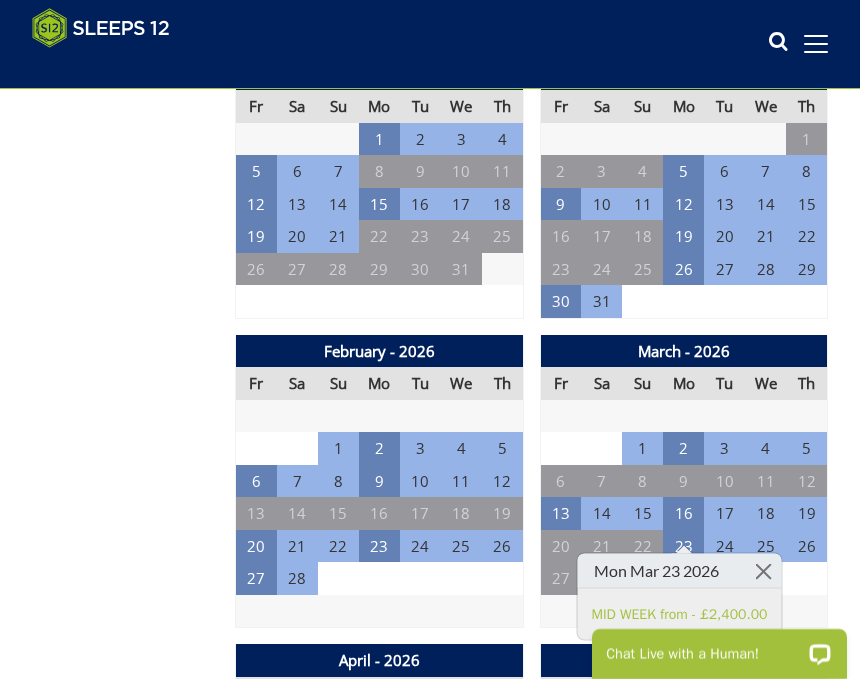 click on "16" at bounding box center [683, 513] 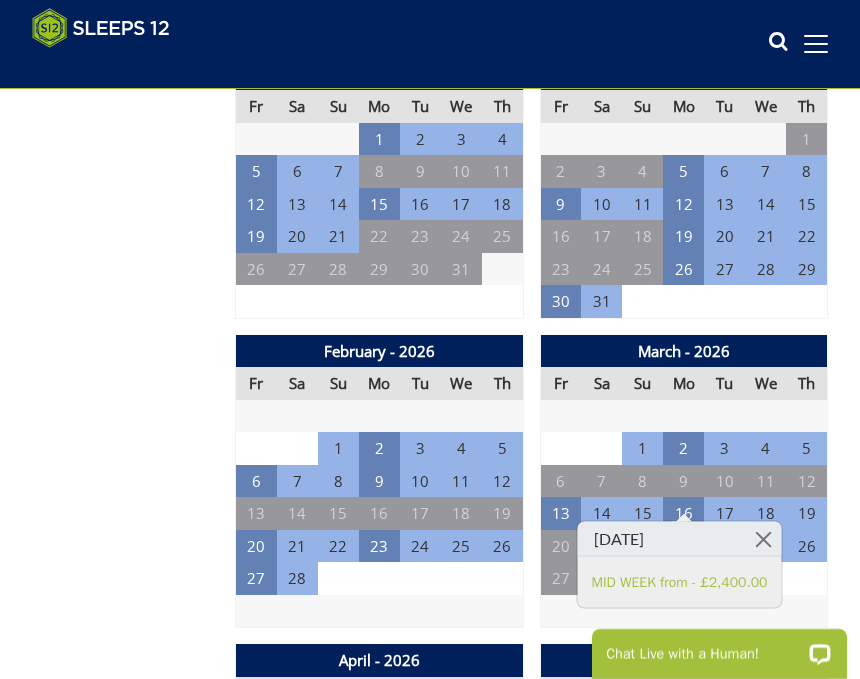 click on "2" at bounding box center [683, 448] 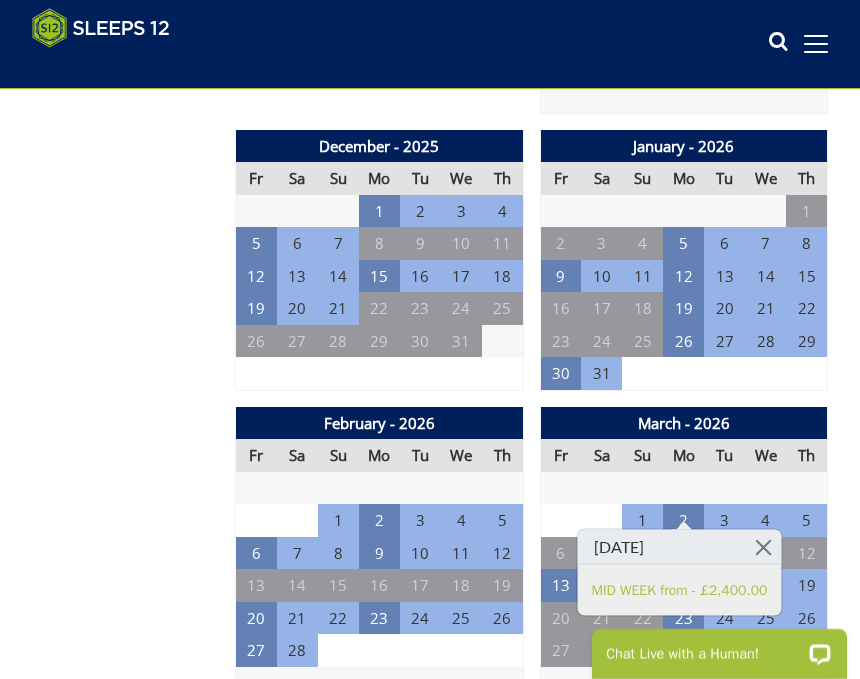 scroll, scrollTop: 1264, scrollLeft: 0, axis: vertical 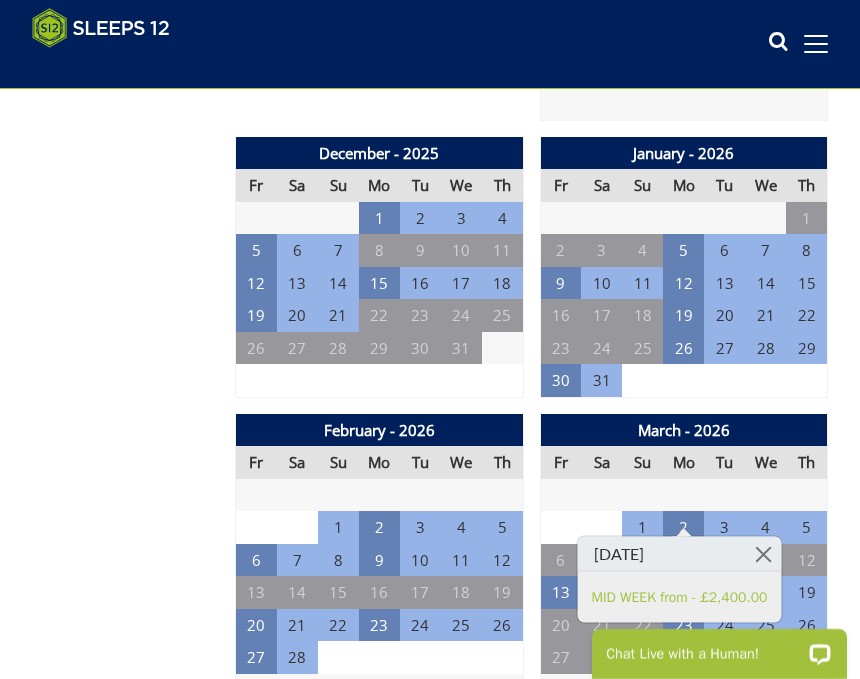 click at bounding box center [684, 690] 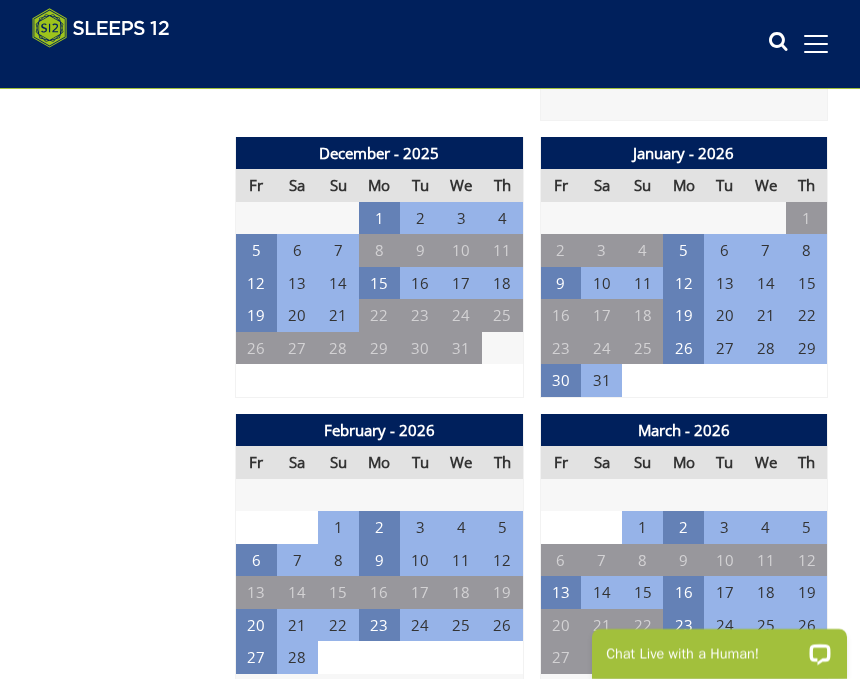 click on "16" at bounding box center [683, 592] 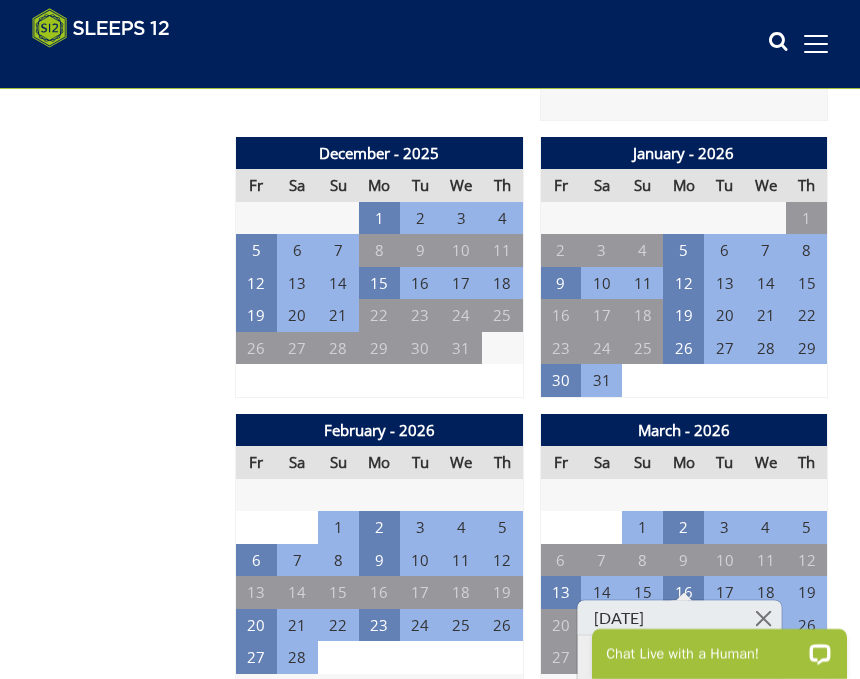 click at bounding box center (684, 690) 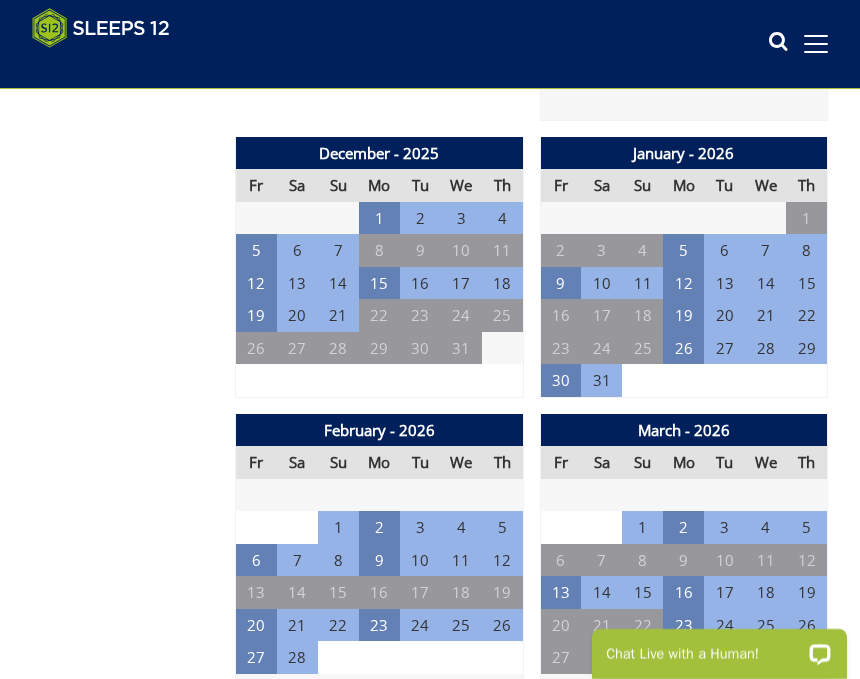 click on "23" at bounding box center [683, 625] 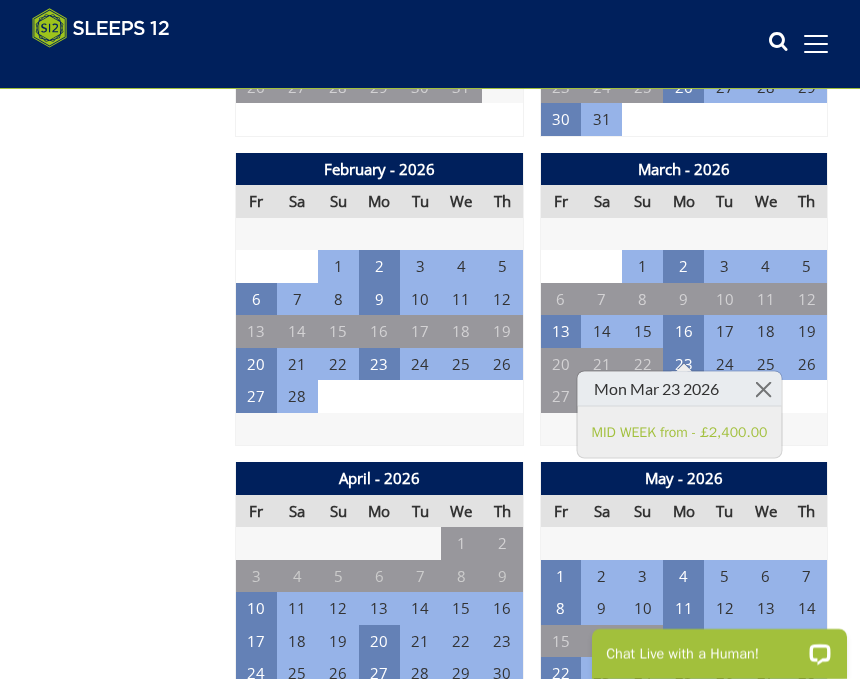 scroll, scrollTop: 1574, scrollLeft: 0, axis: vertical 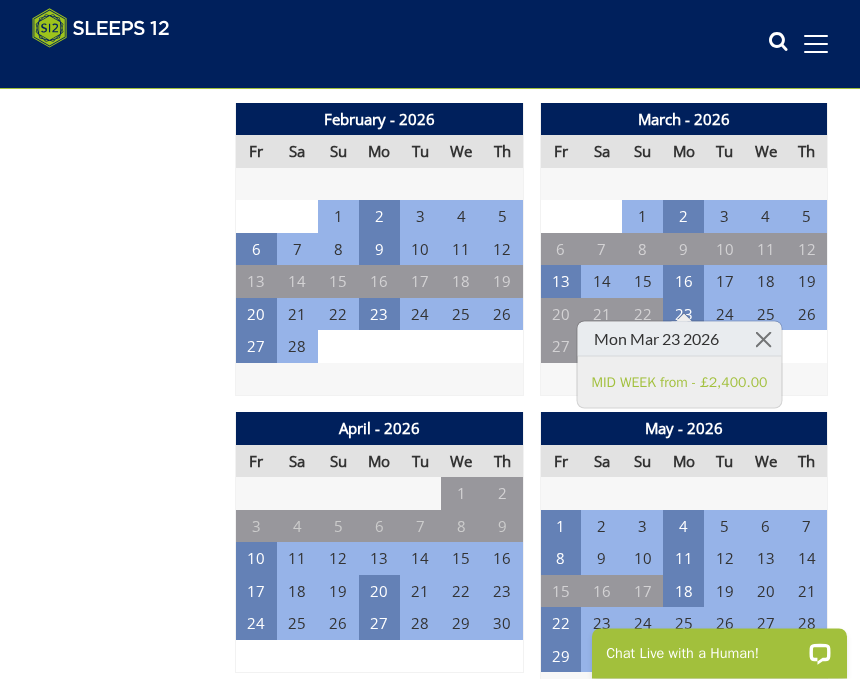 click on "13" at bounding box center [379, 559] 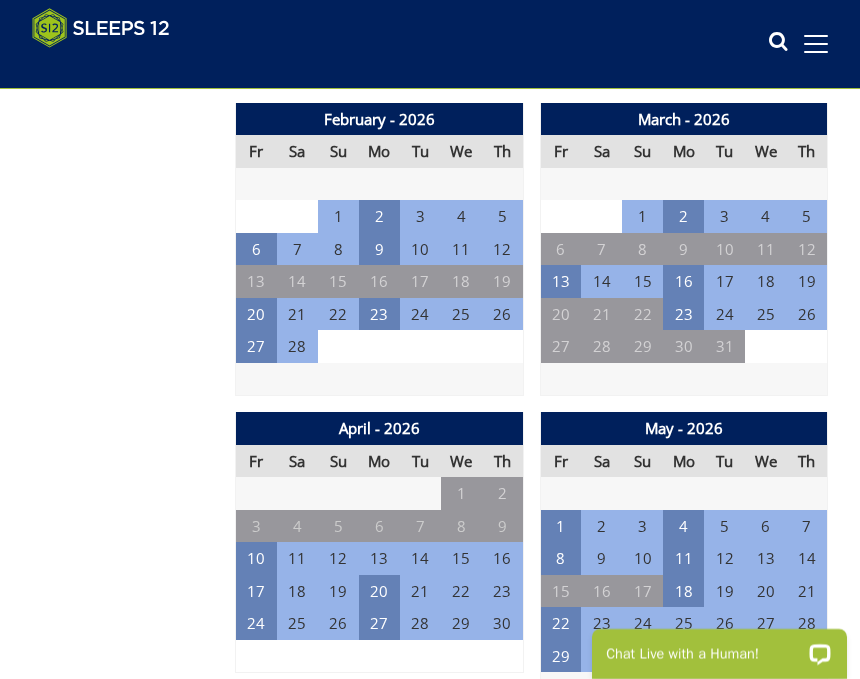 click on "13" at bounding box center [379, 558] 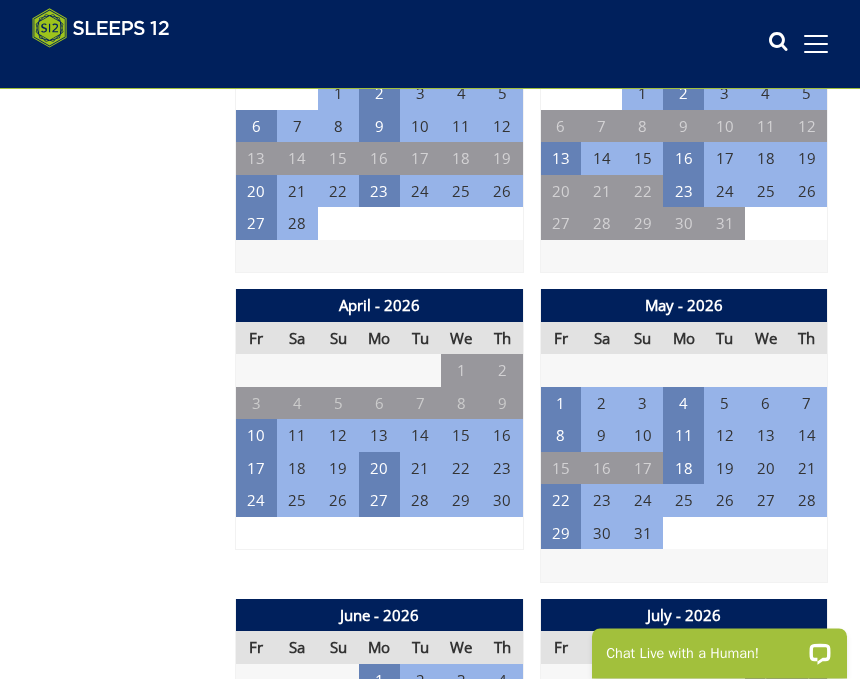 scroll, scrollTop: 1698, scrollLeft: 0, axis: vertical 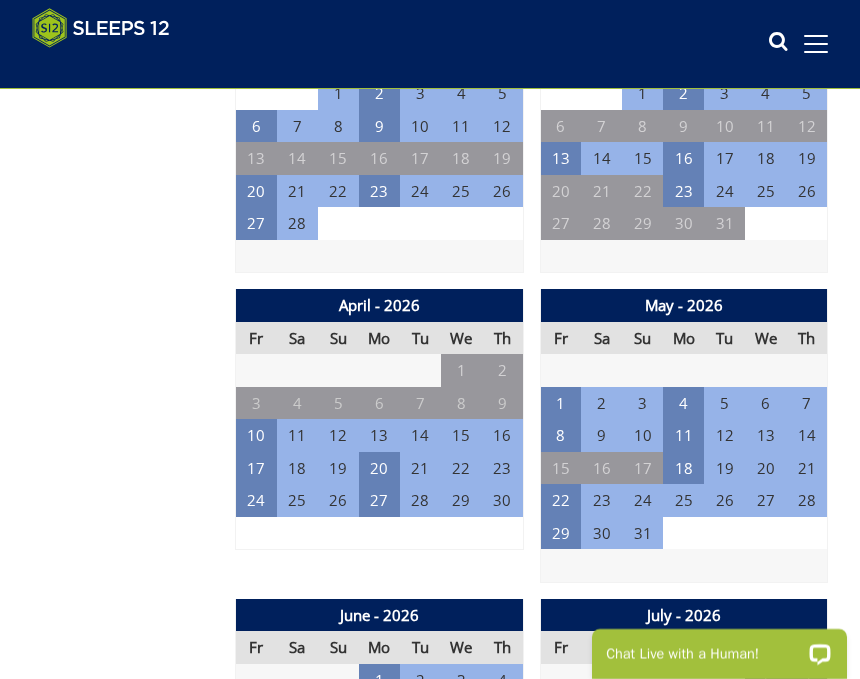 click on "13" at bounding box center (379, 435) 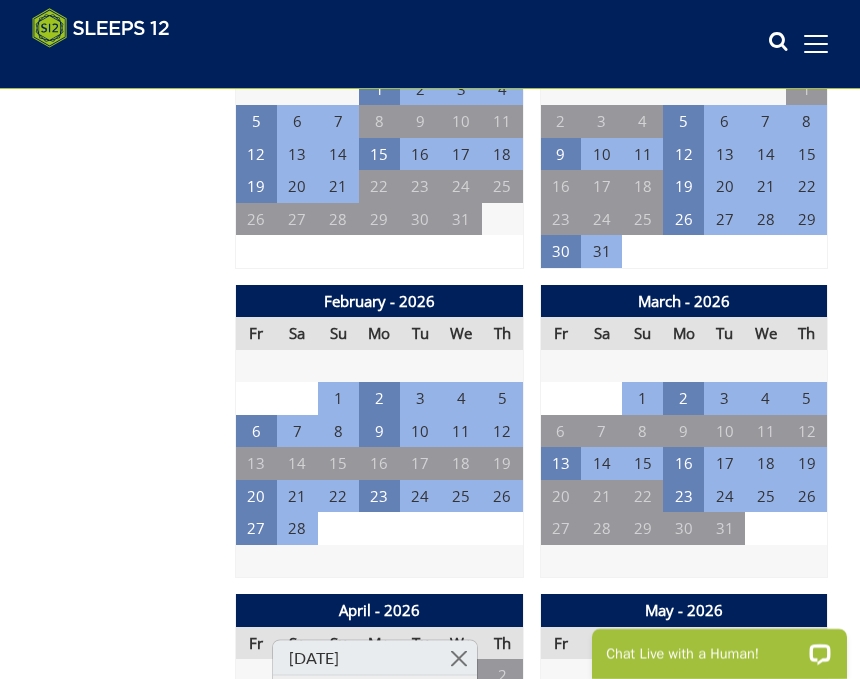 scroll, scrollTop: 1394, scrollLeft: 0, axis: vertical 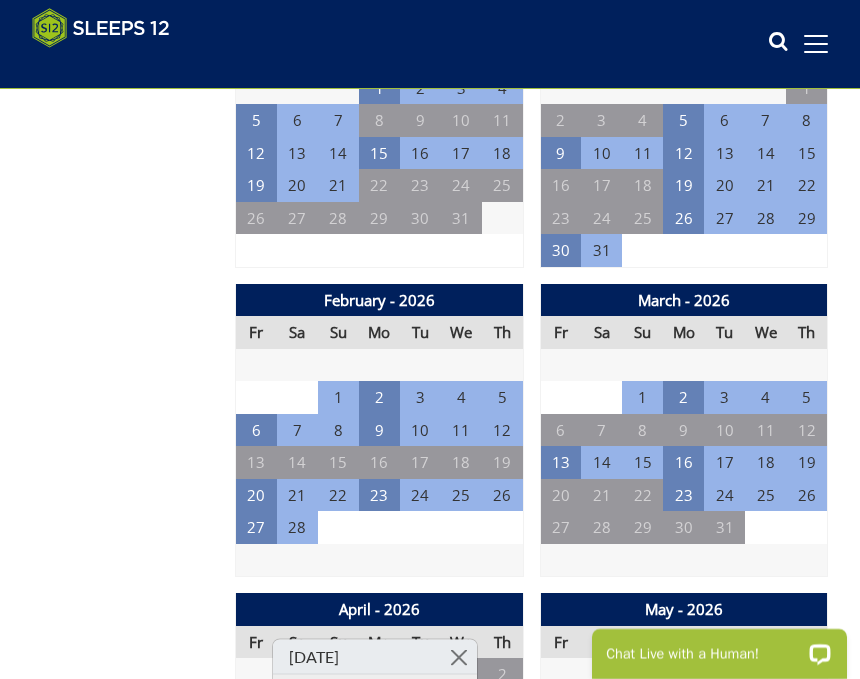click on "23" at bounding box center [379, 495] 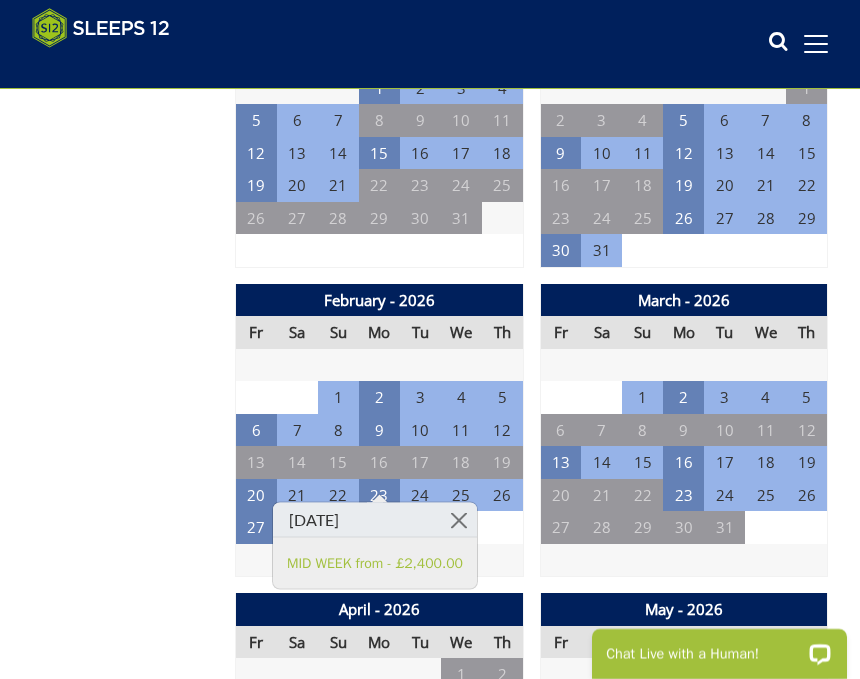 click on "23" at bounding box center [683, 495] 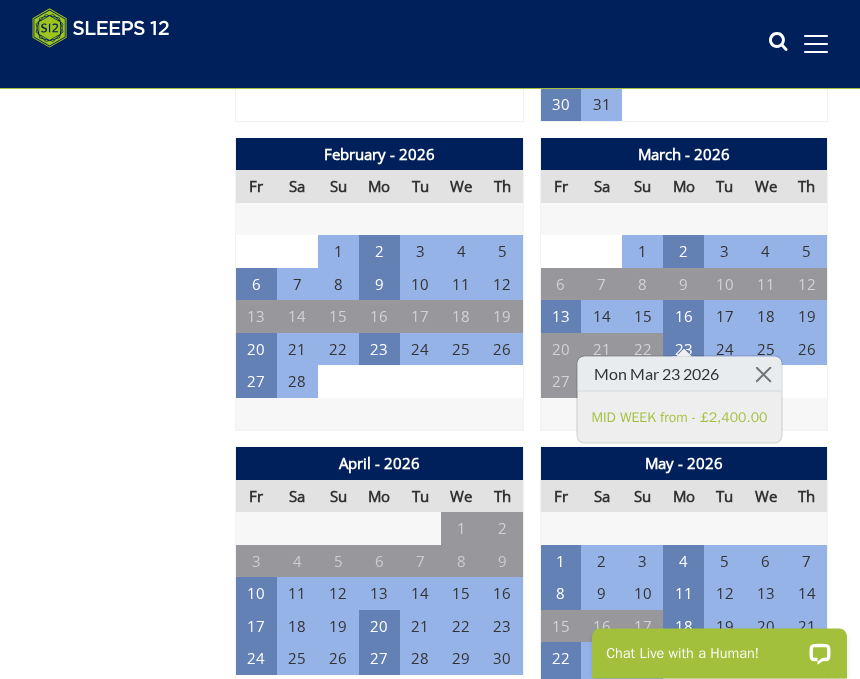 scroll, scrollTop: 1544, scrollLeft: 0, axis: vertical 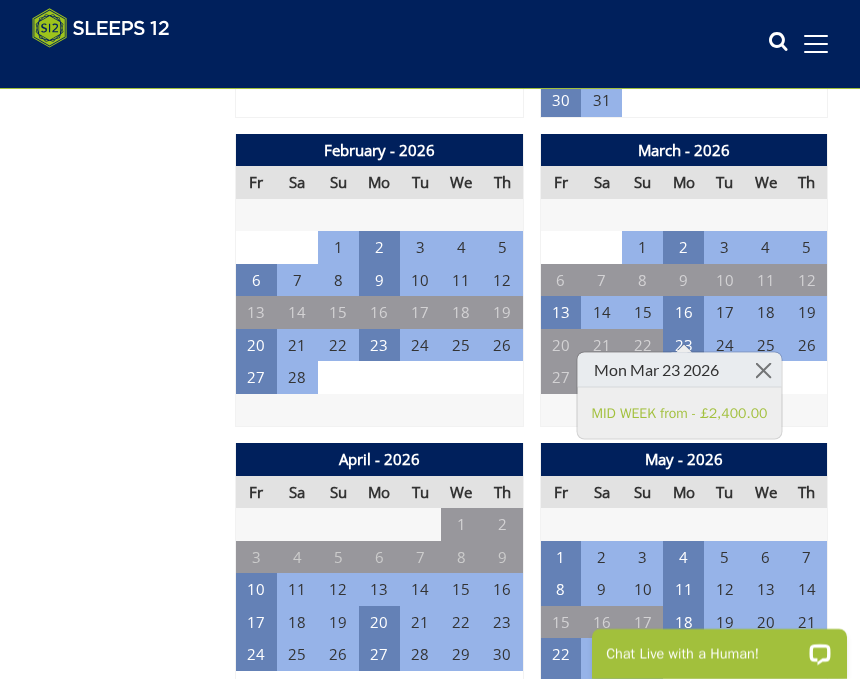 click on "13" at bounding box center [560, 312] 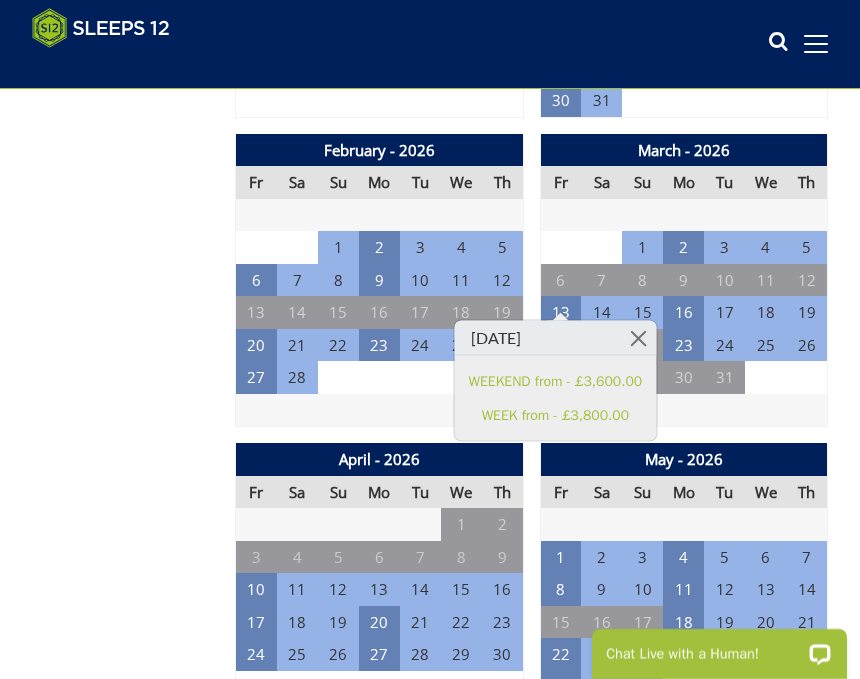 click on "2" at bounding box center (806, 377) 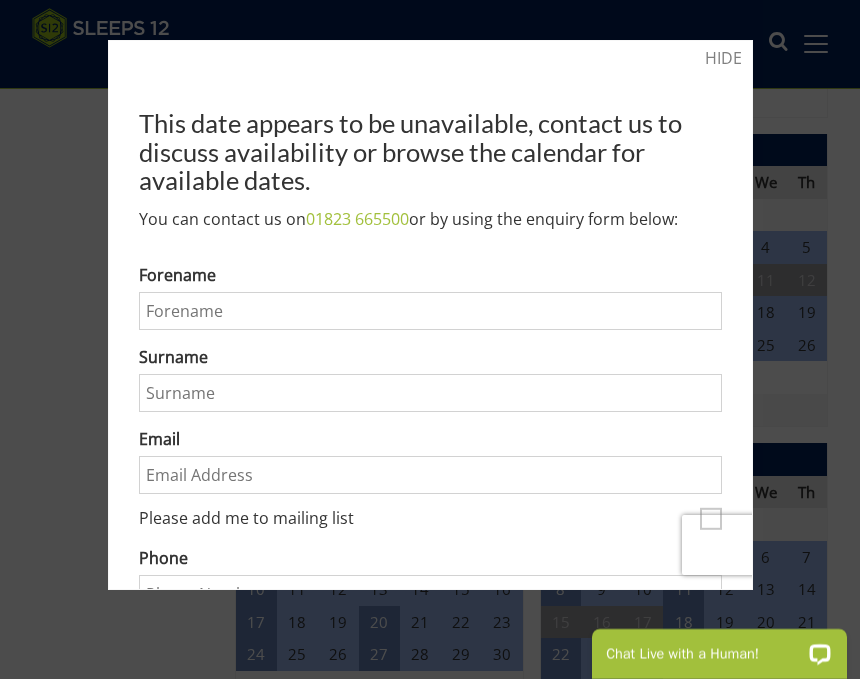 click on "HIDE" at bounding box center (723, 58) 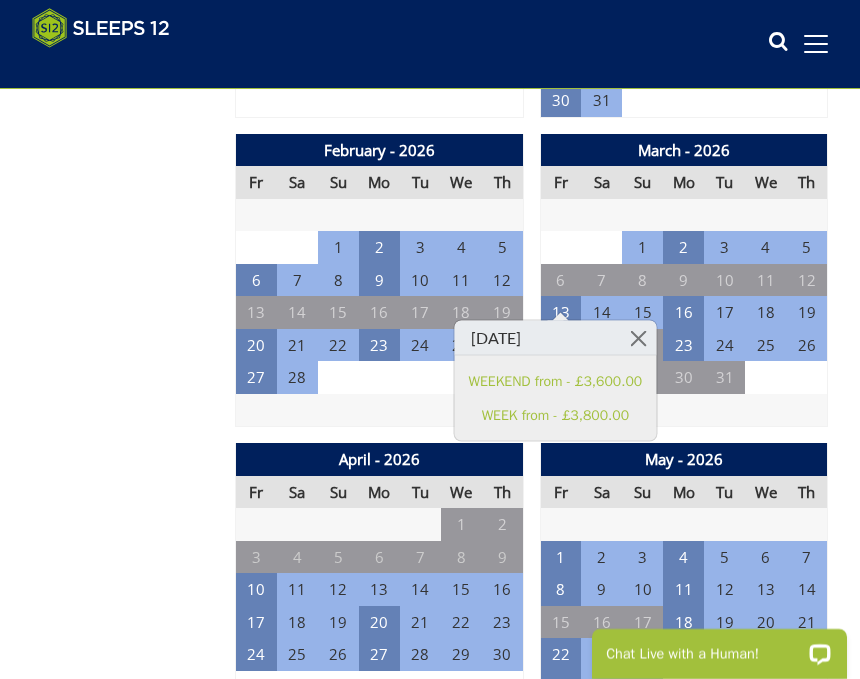 click at bounding box center [638, 338] 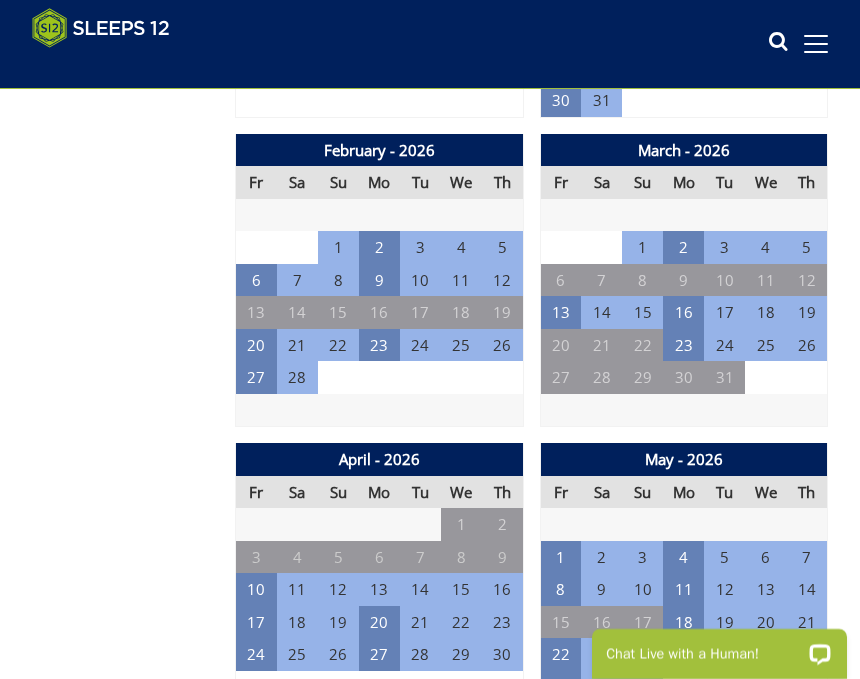 click on "10" at bounding box center [256, 589] 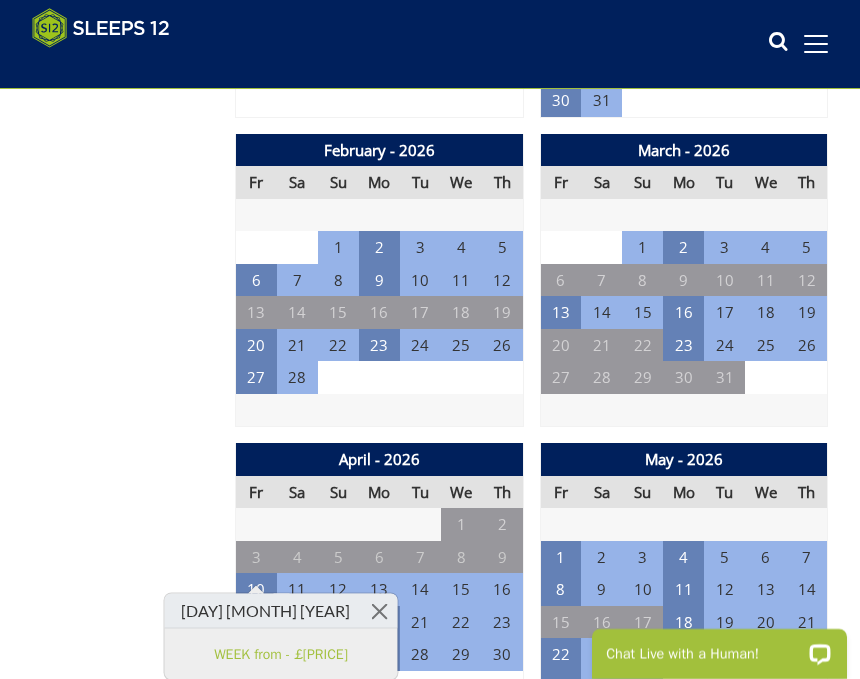 click on "Prices and Availability
You can browse the calendar to find an available start date for your stay by clicking on a start date or by entering your Arrival & Departure dates below.
Search for a Stay
Search
Check-In / Check-Out
16:00 / 10:00
Key
Available Start Date
Available
Booked" at bounding box center [125, 2073] 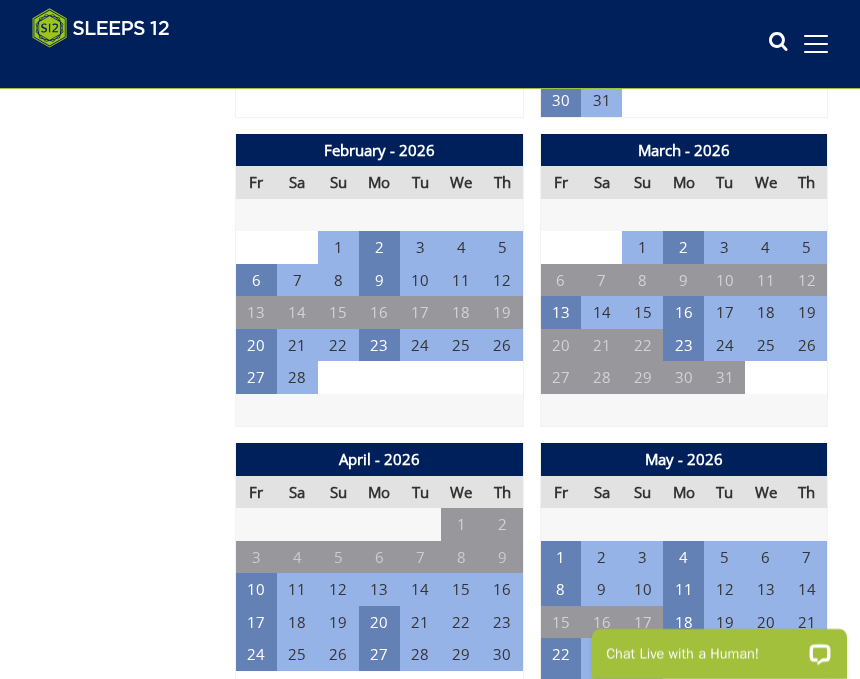 click on "17" at bounding box center (256, 622) 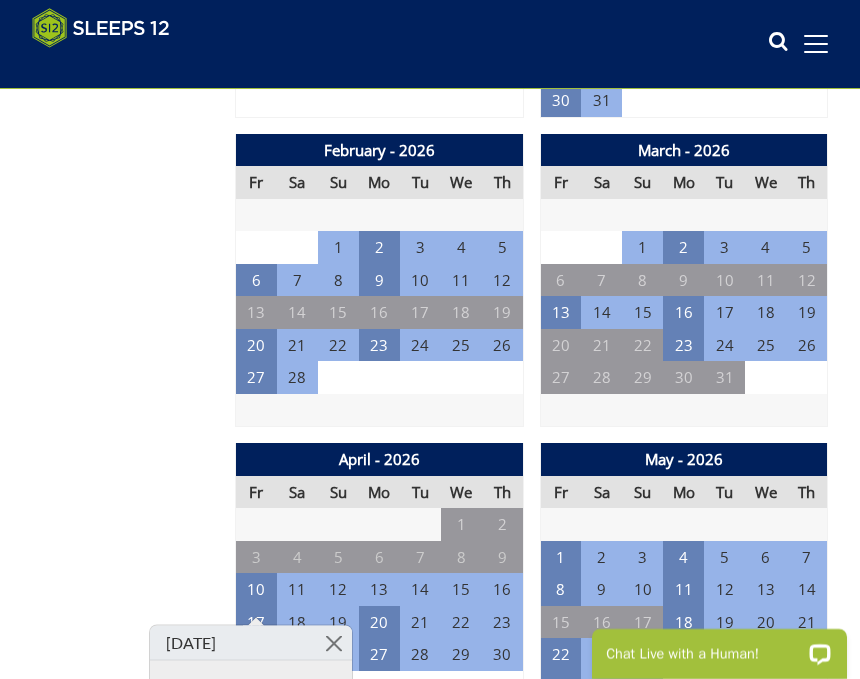 click on "Prices and Availability
You can browse the calendar to find an available start date for your stay by clicking on a start date or by entering your Arrival & Departure dates below.
Search for a Stay
Search
Check-In / Check-Out
16:00 / 10:00
Key
Available Start Date
Available
Booked" at bounding box center (125, 2073) 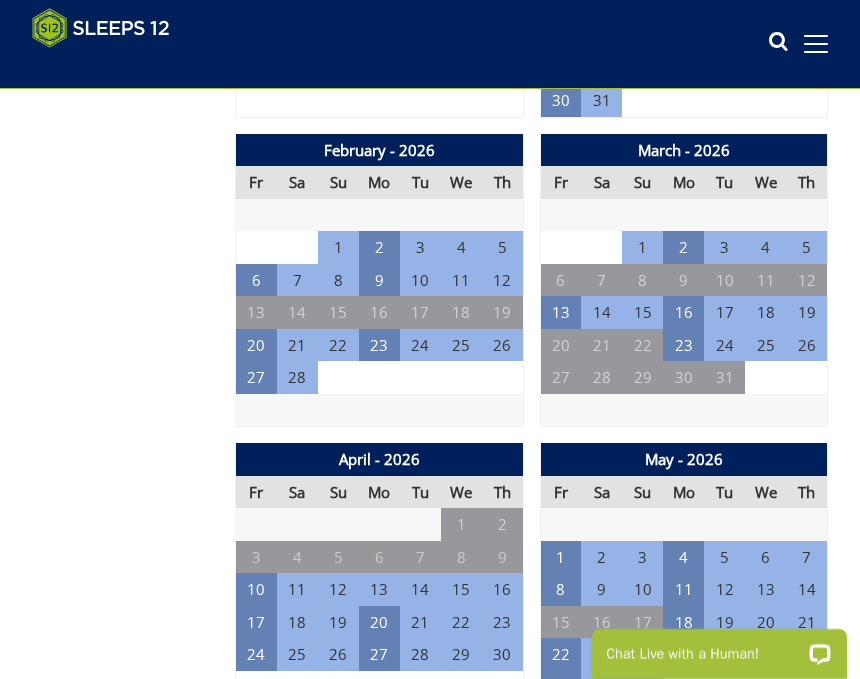 click on "4" at bounding box center (683, 557) 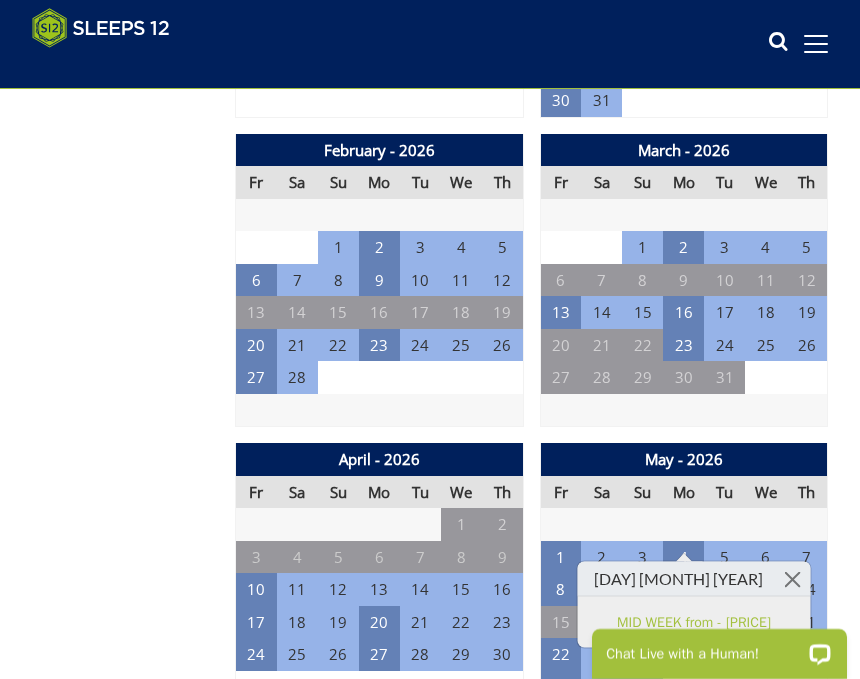 click at bounding box center (684, 410) 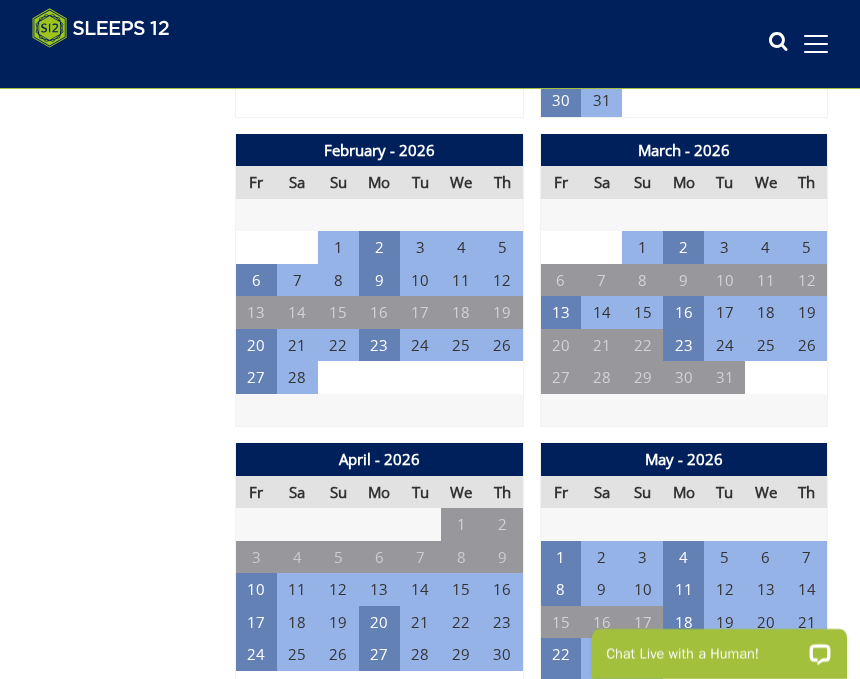 click on "20" at bounding box center [379, 622] 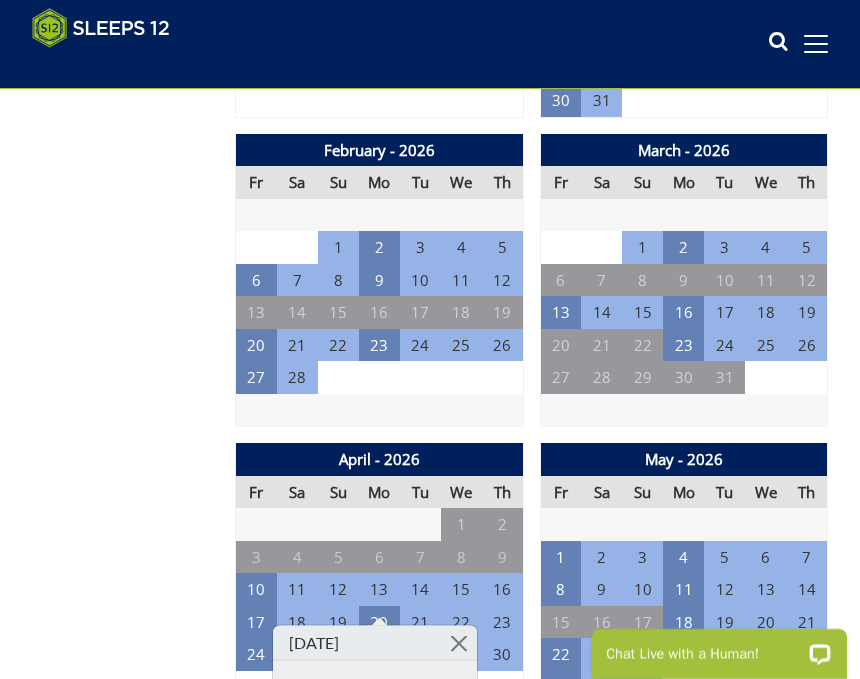 click on "[DATE]" at bounding box center (379, 590) 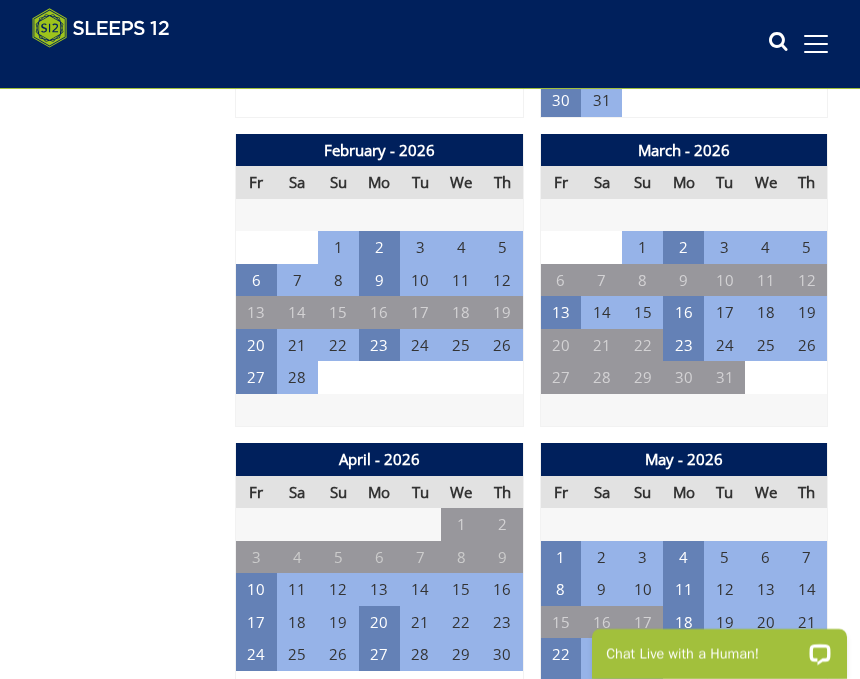 click at bounding box center (684, 410) 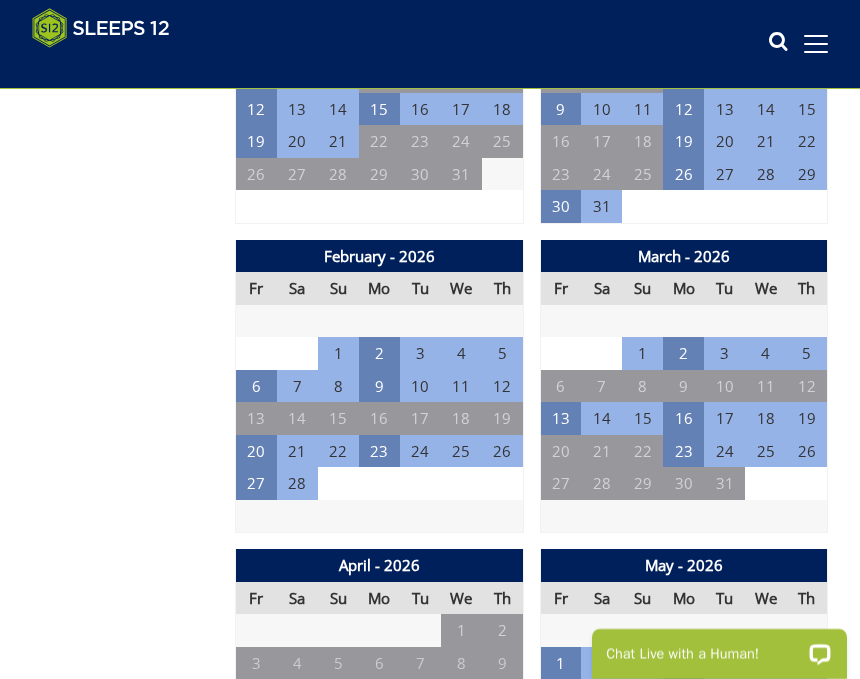 scroll, scrollTop: 1437, scrollLeft: 0, axis: vertical 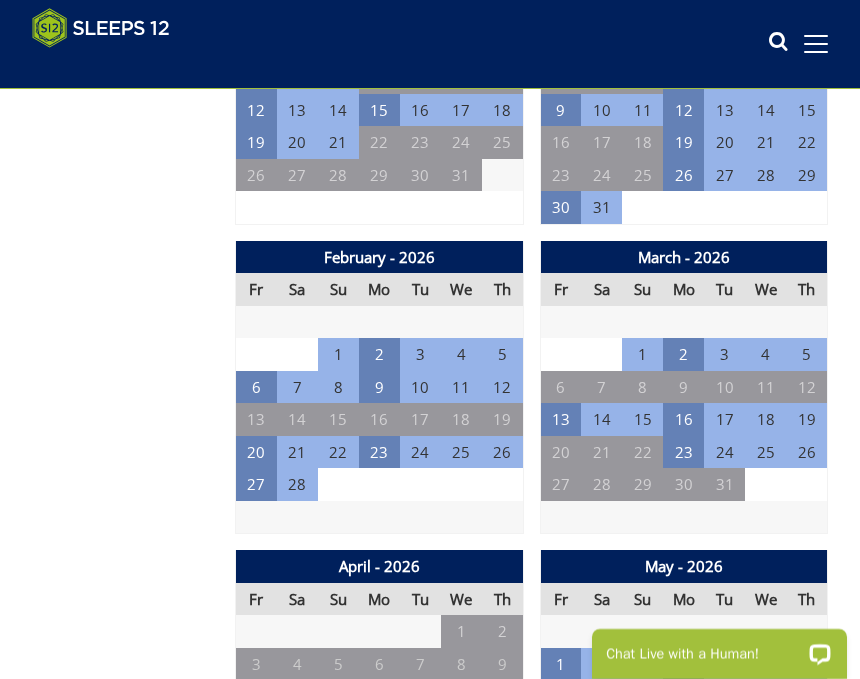 click on "23" at bounding box center [683, 452] 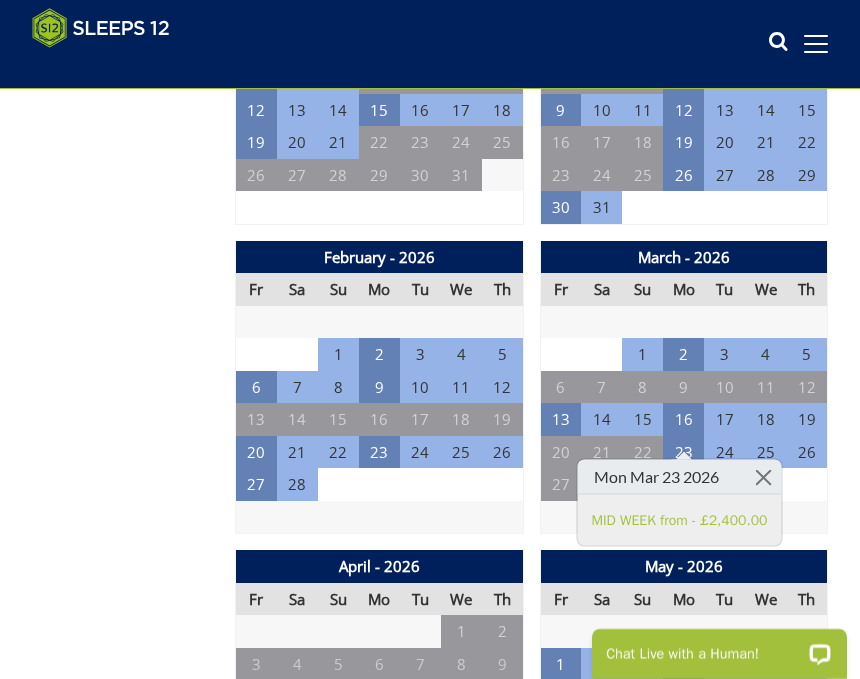 click on "27" at bounding box center (560, 484) 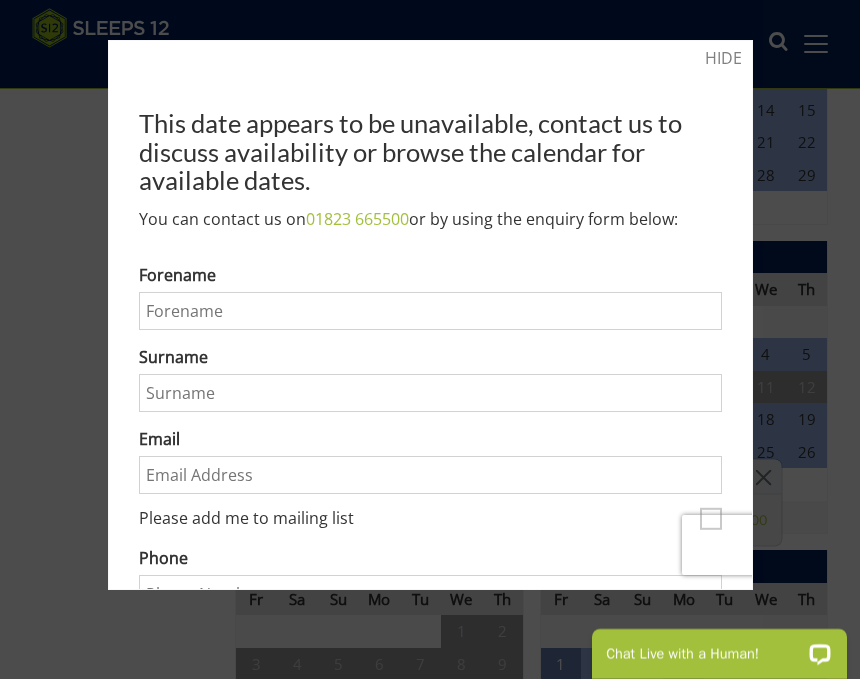 click on "HIDE" at bounding box center [723, 58] 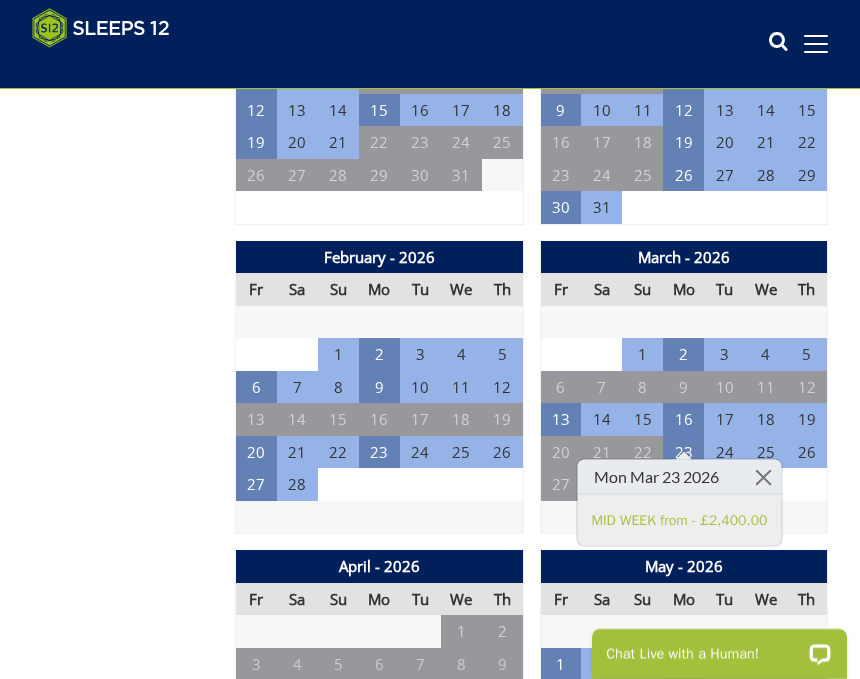 click at bounding box center (684, 517) 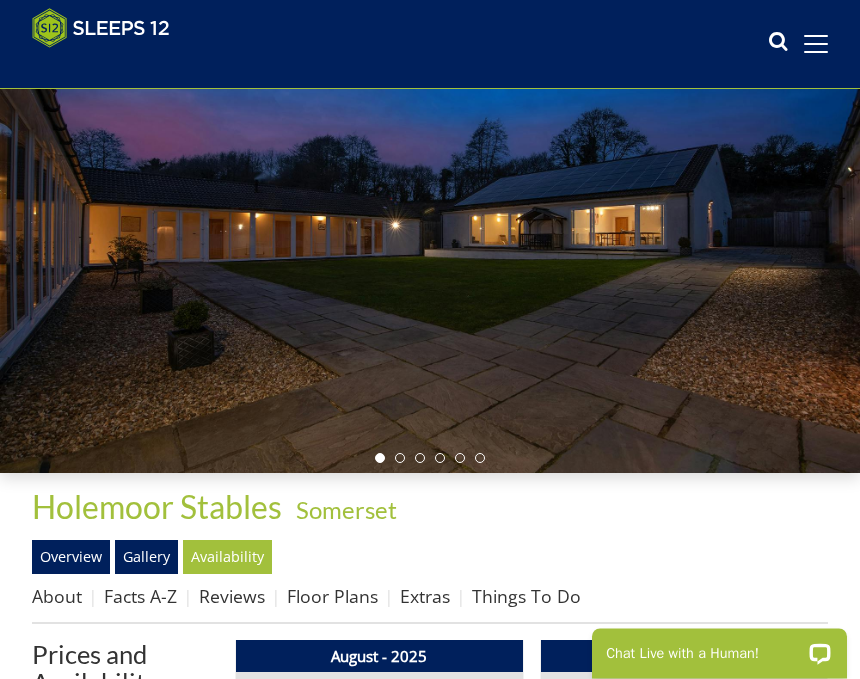 scroll, scrollTop: 142, scrollLeft: 0, axis: vertical 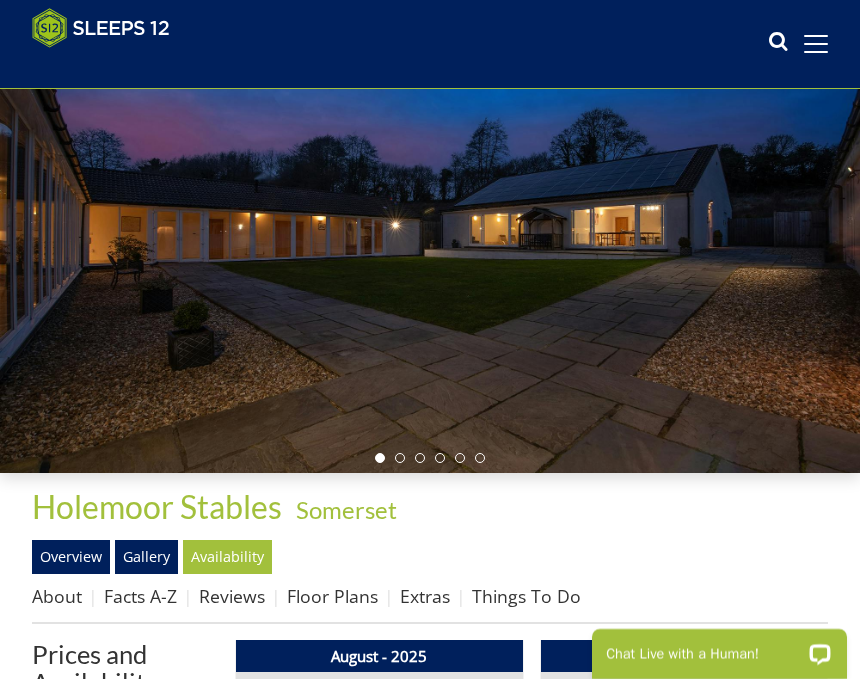 click on "Extras" at bounding box center (425, 596) 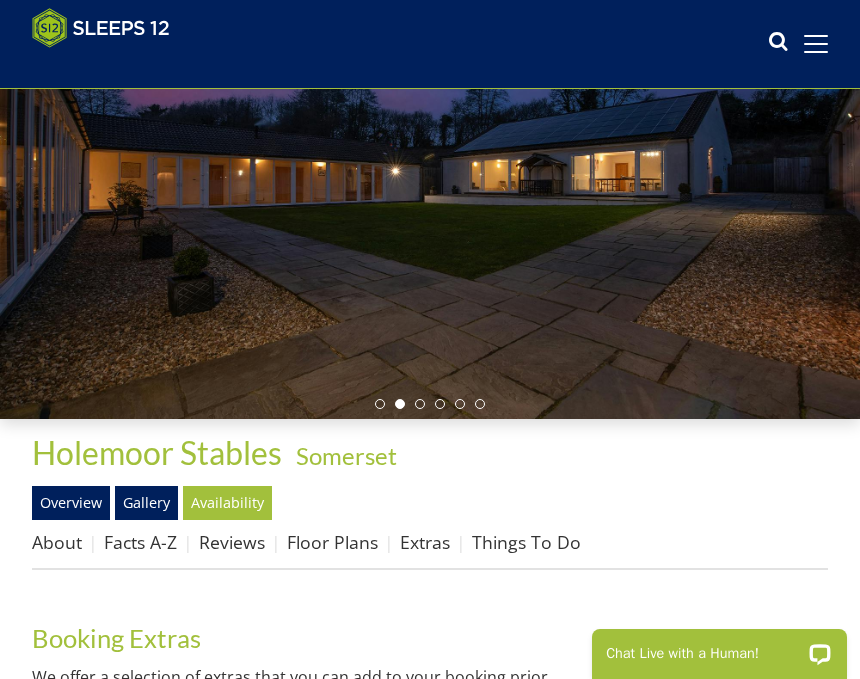 scroll, scrollTop: 185, scrollLeft: 0, axis: vertical 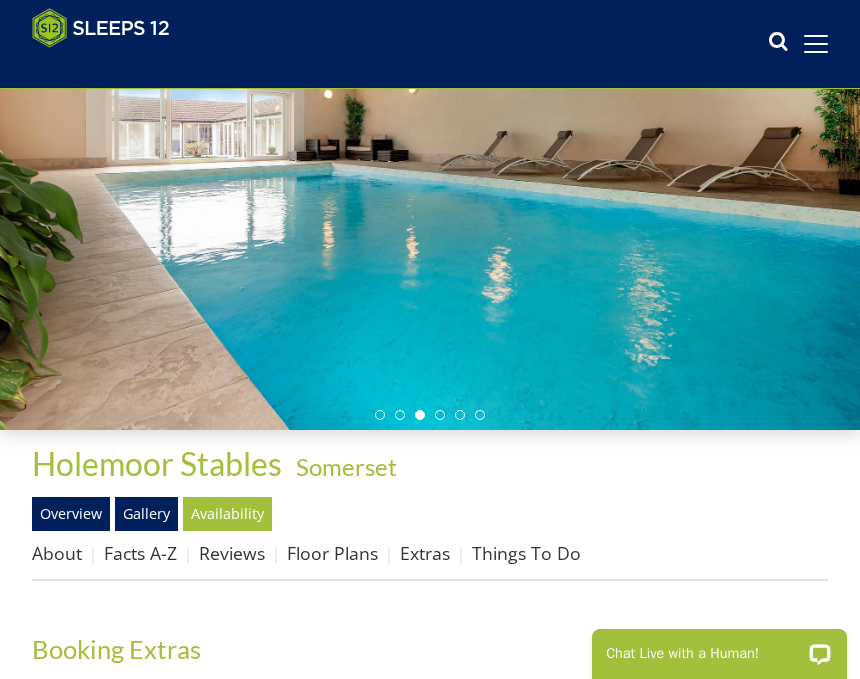 click on "Reviews" at bounding box center [232, 553] 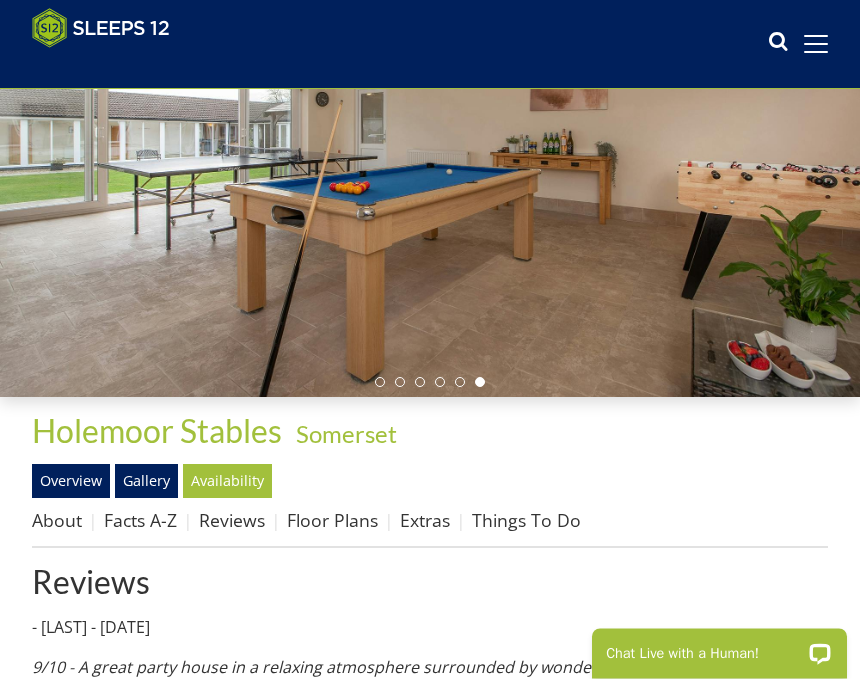 scroll, scrollTop: 256, scrollLeft: 0, axis: vertical 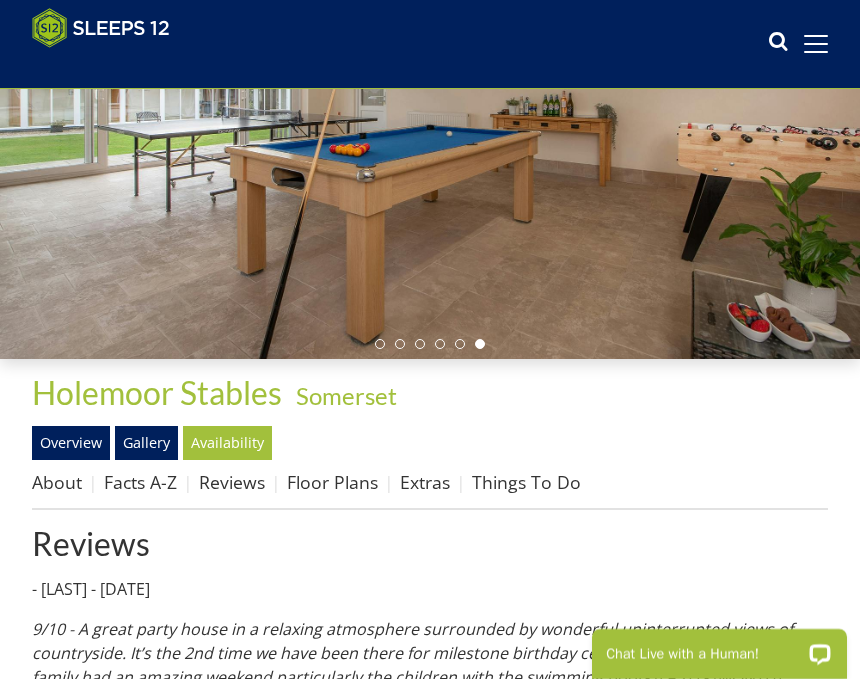 click on "Things To Do" at bounding box center [526, 482] 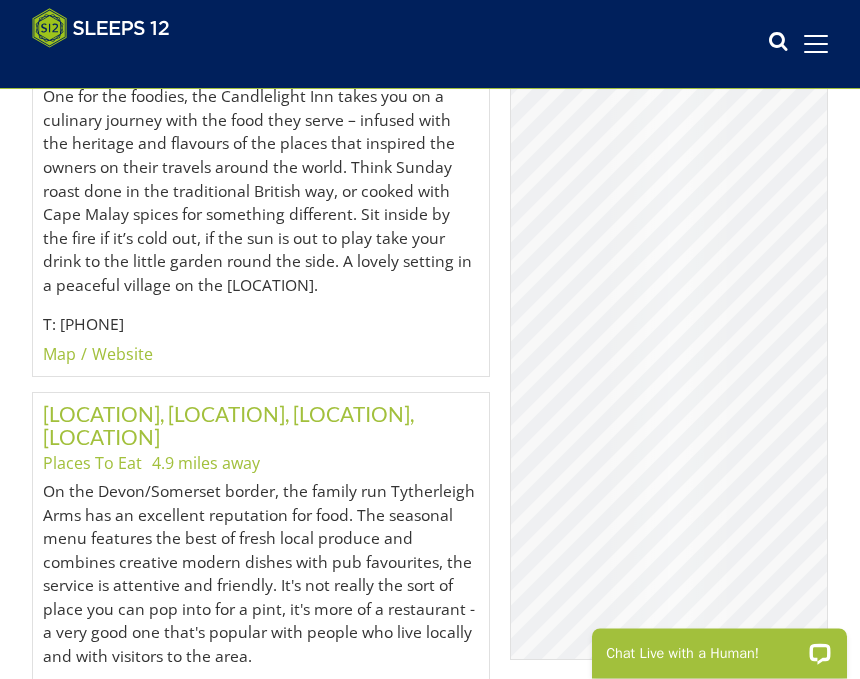 scroll, scrollTop: 4301, scrollLeft: 0, axis: vertical 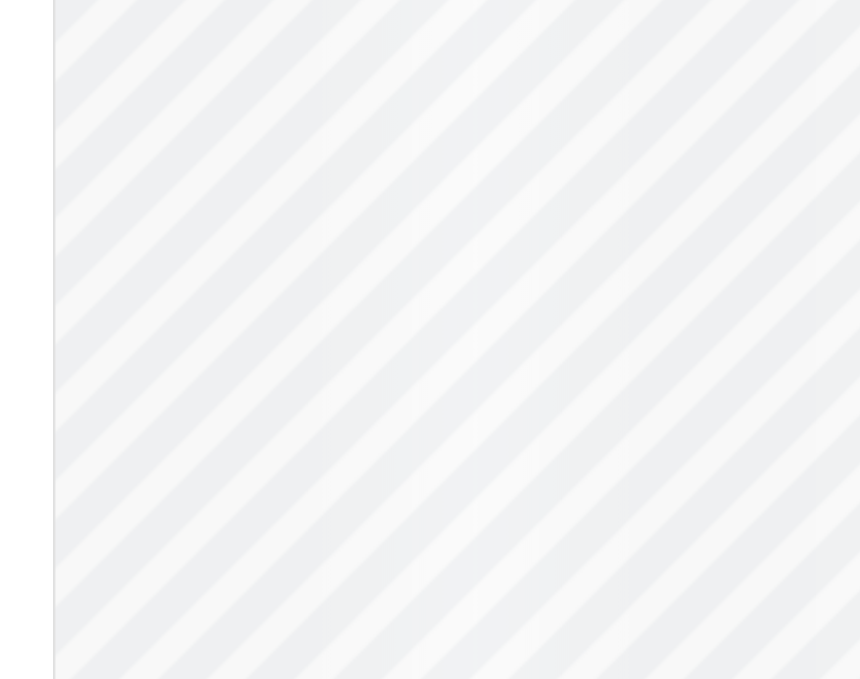 click on "© MapTiler   © OpenStreetMap contributors" at bounding box center [669, 335] 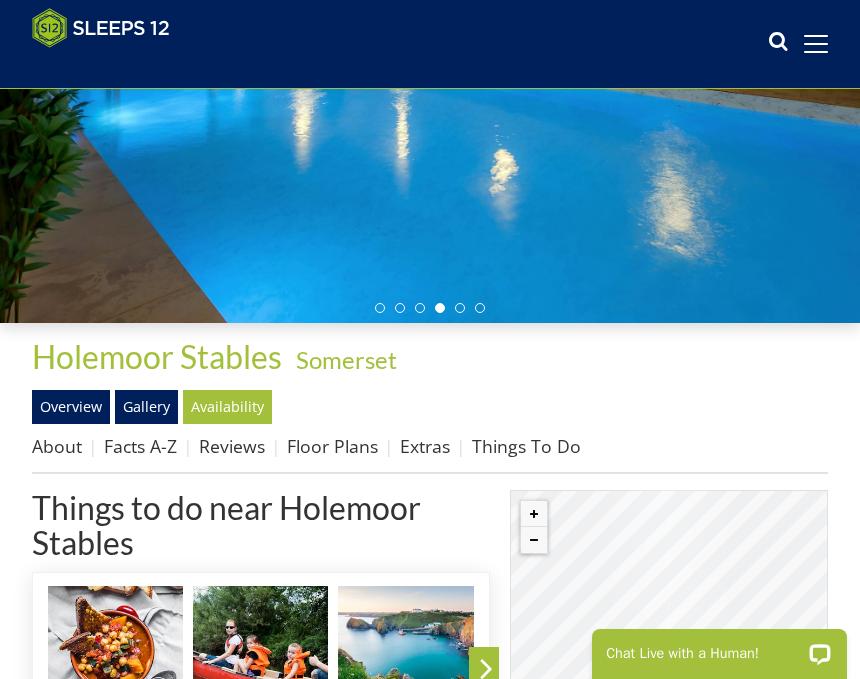 scroll, scrollTop: 248, scrollLeft: 0, axis: vertical 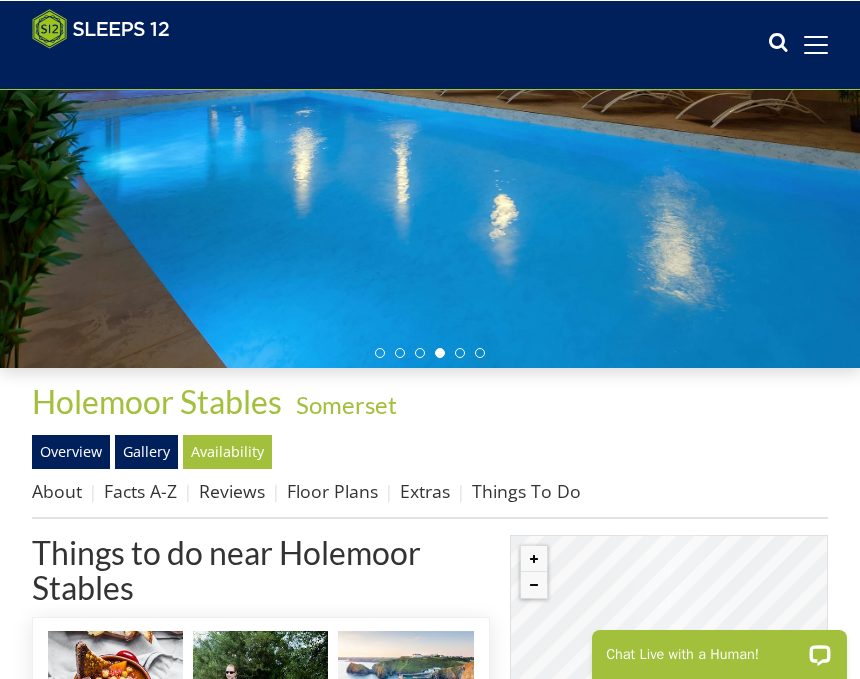 click on "Facts A-Z" at bounding box center [140, 490] 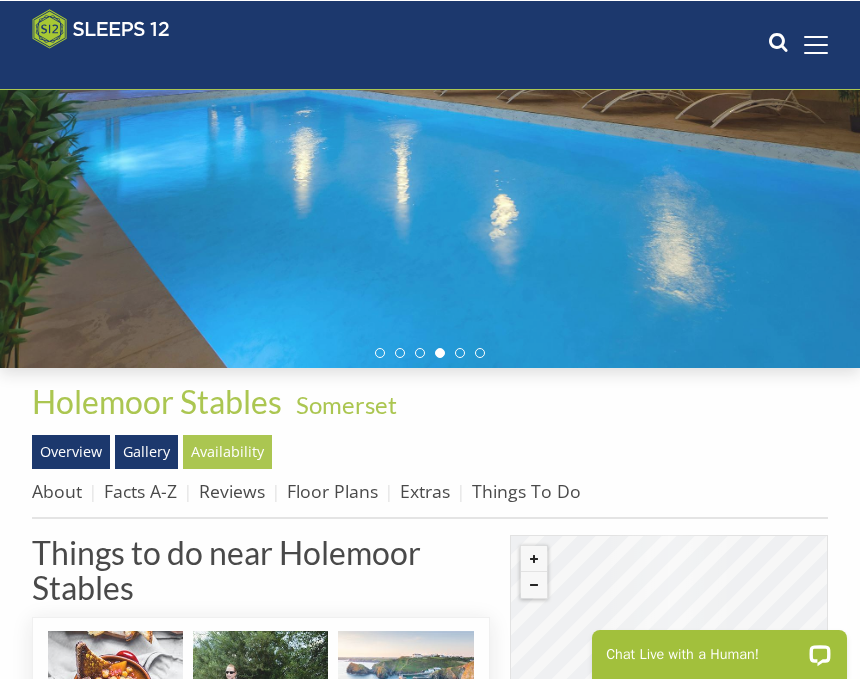 scroll, scrollTop: 247, scrollLeft: 0, axis: vertical 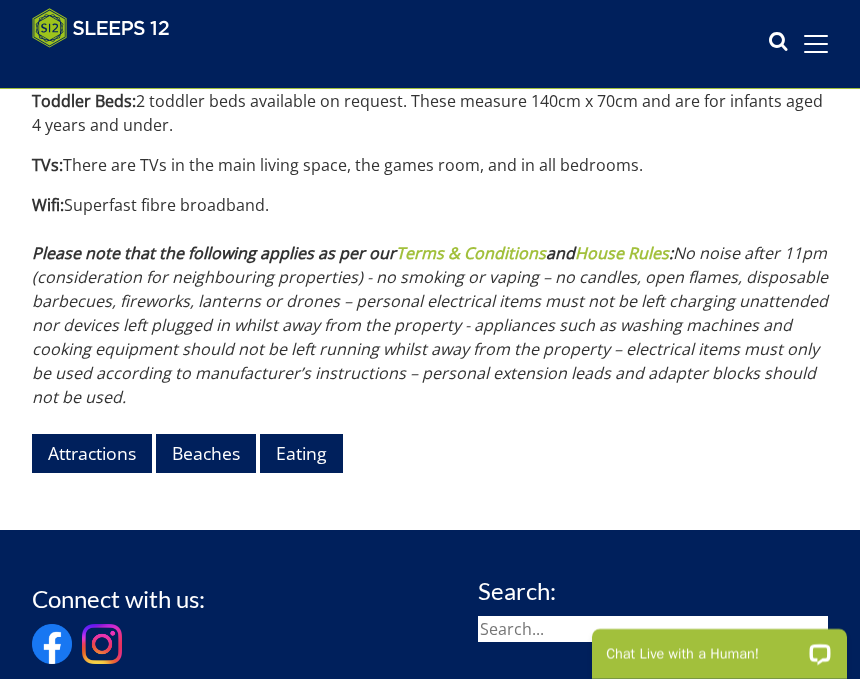 click on "Address:  This can be found within your booking once you have secured your holiday." at bounding box center [430, -728] 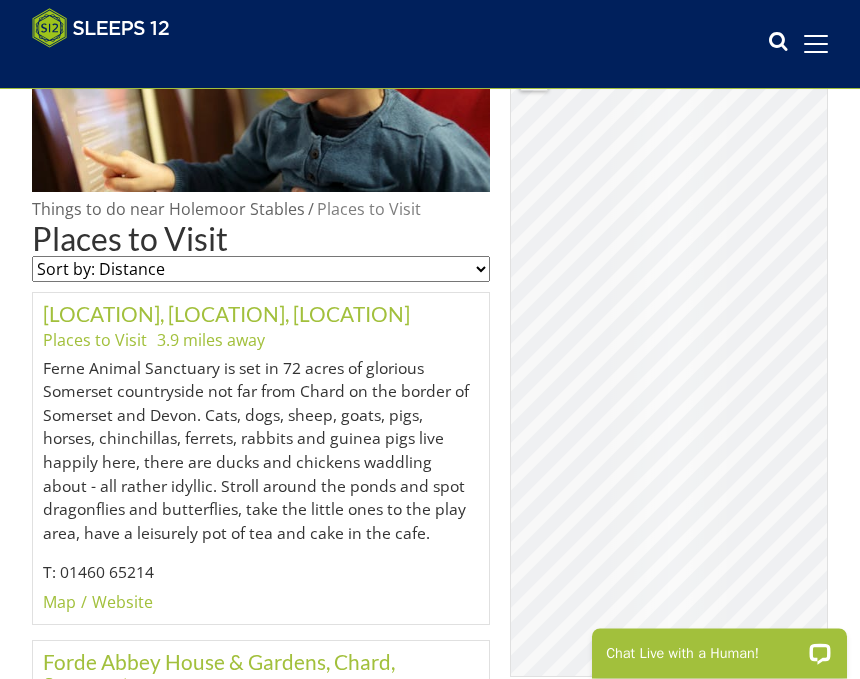scroll, scrollTop: 755, scrollLeft: 0, axis: vertical 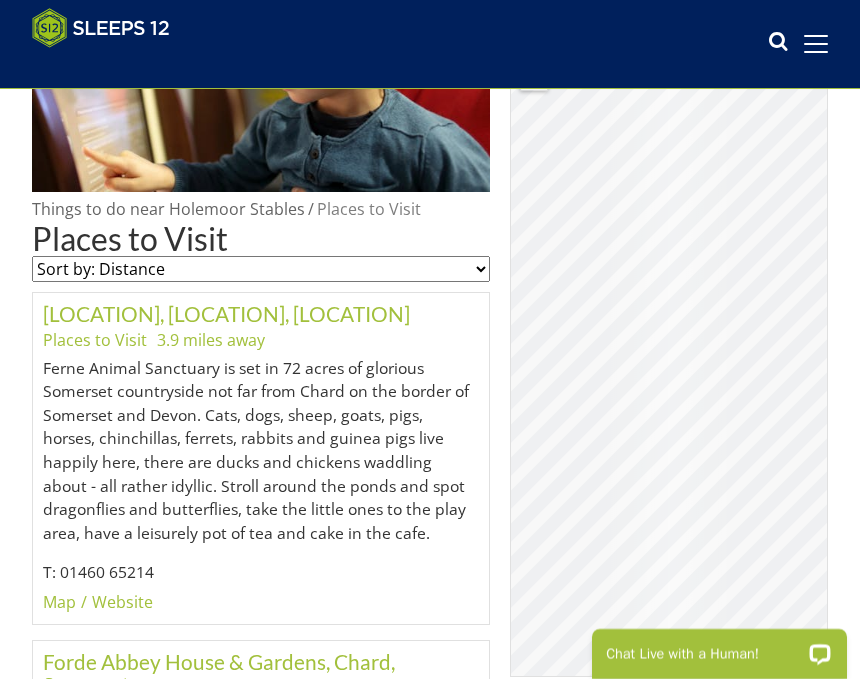 click on "© MapTiler   © OpenStreetMap contributors" at bounding box center [669, 352] 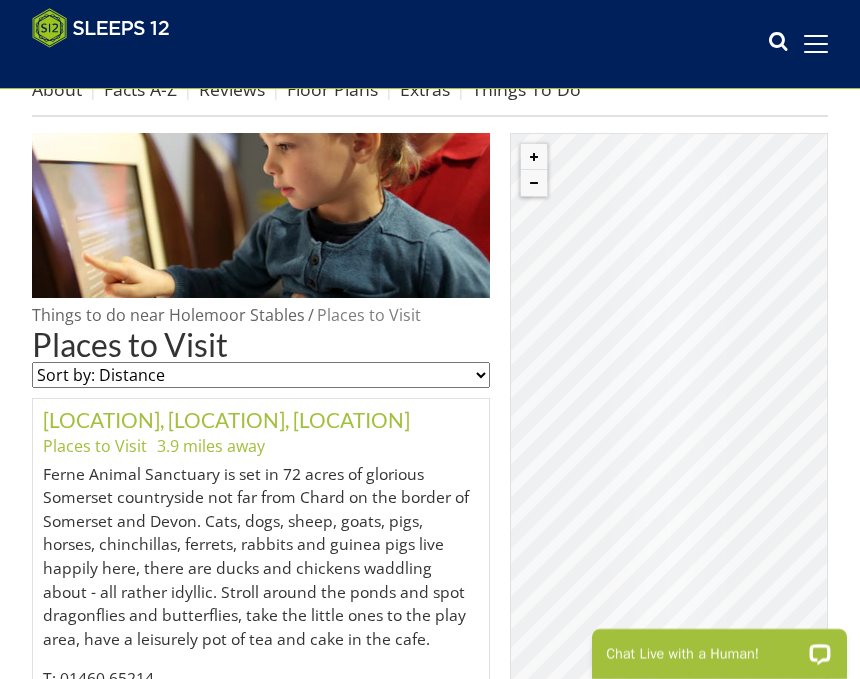 scroll, scrollTop: 650, scrollLeft: 0, axis: vertical 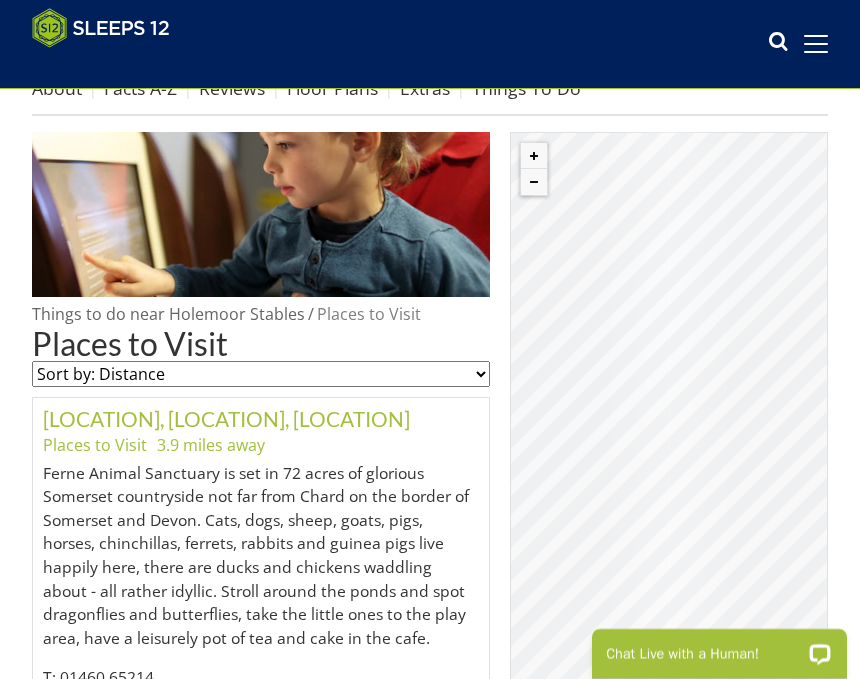 click on "© MapTiler   © OpenStreetMap contributors" at bounding box center (669, 457) 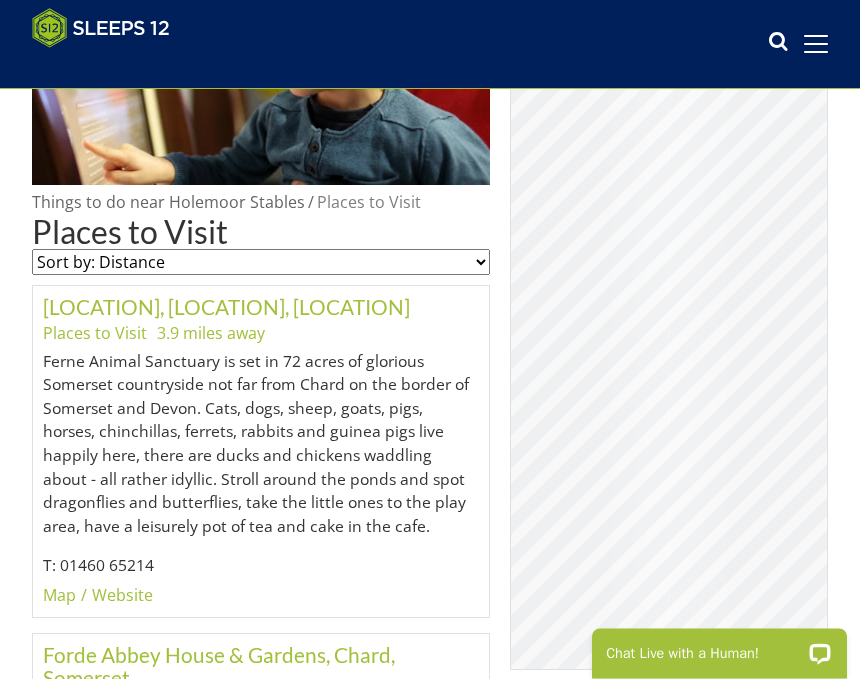scroll, scrollTop: 760, scrollLeft: 0, axis: vertical 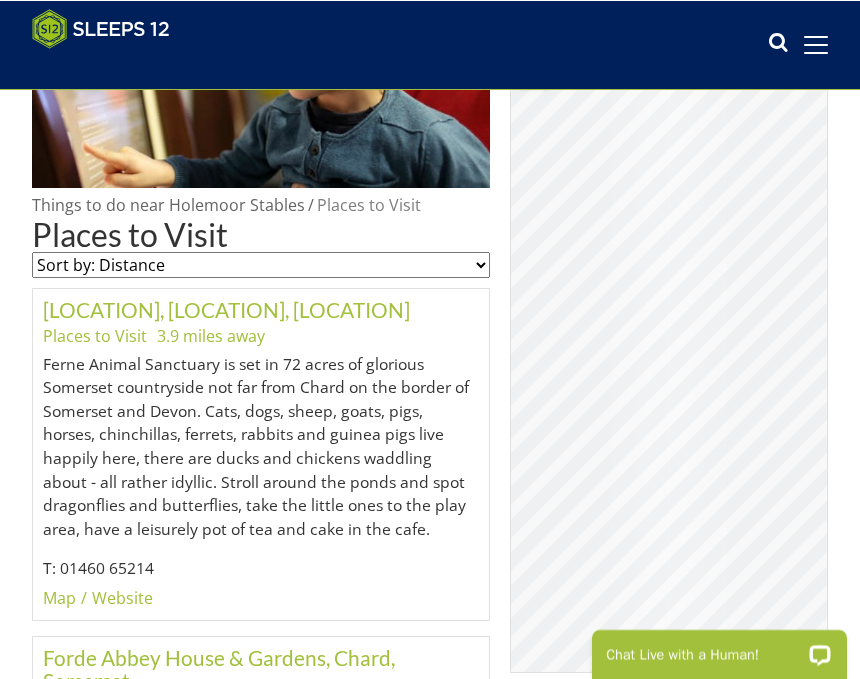 click on "© MapTiler   © OpenStreetMap contributors" at bounding box center [669, 347] 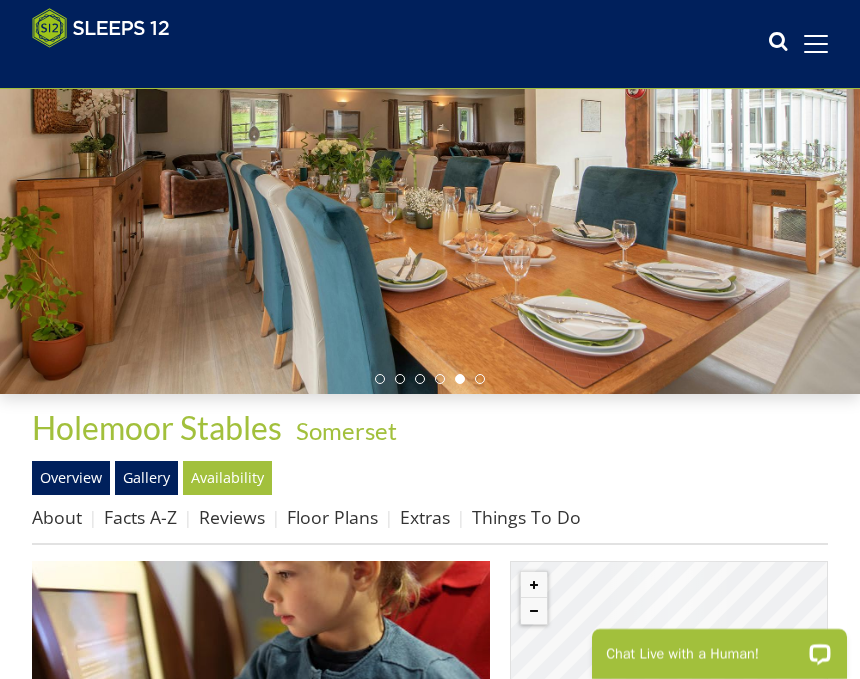 scroll, scrollTop: 238, scrollLeft: 0, axis: vertical 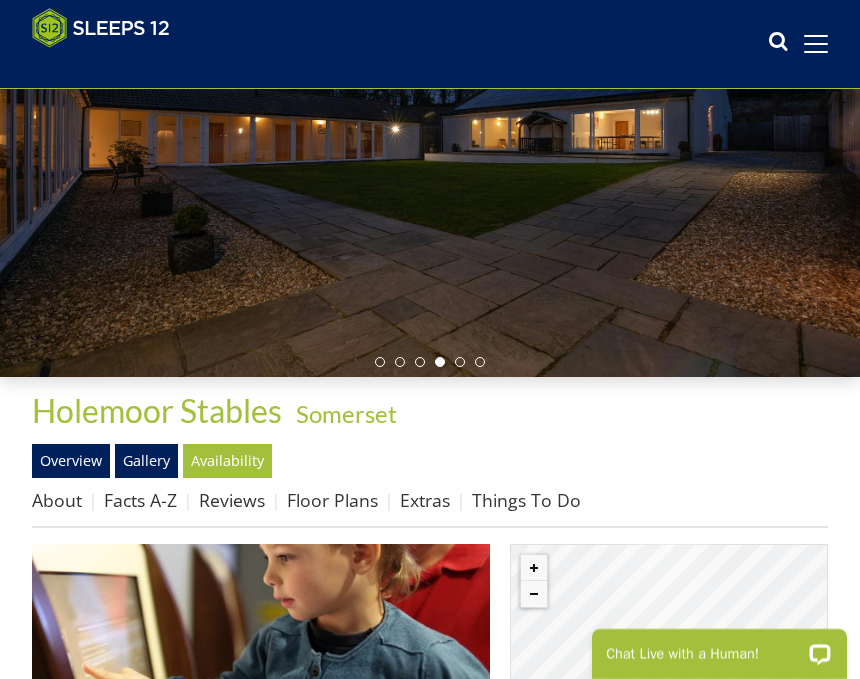 click on "About" at bounding box center [57, 500] 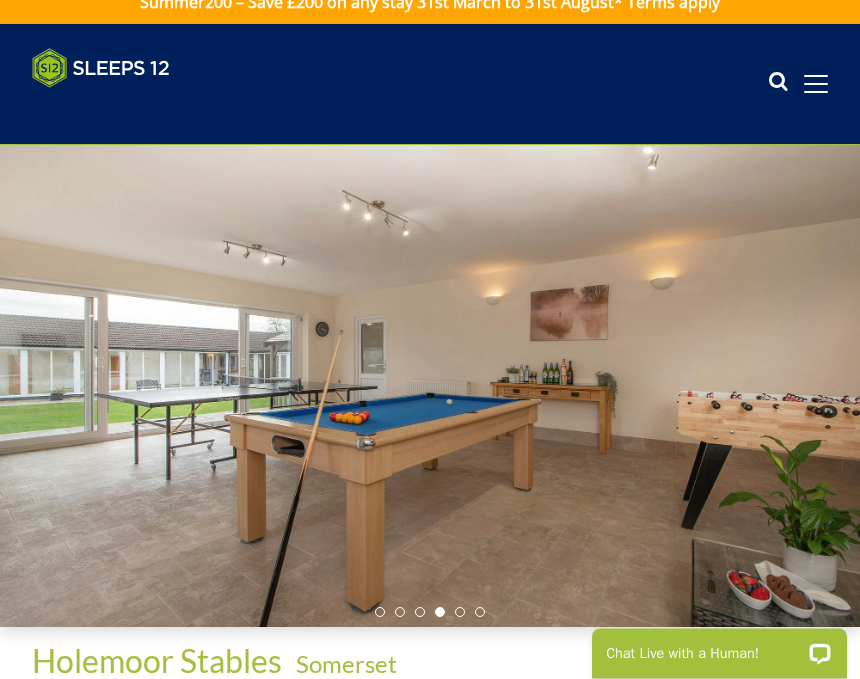 scroll, scrollTop: 0, scrollLeft: 0, axis: both 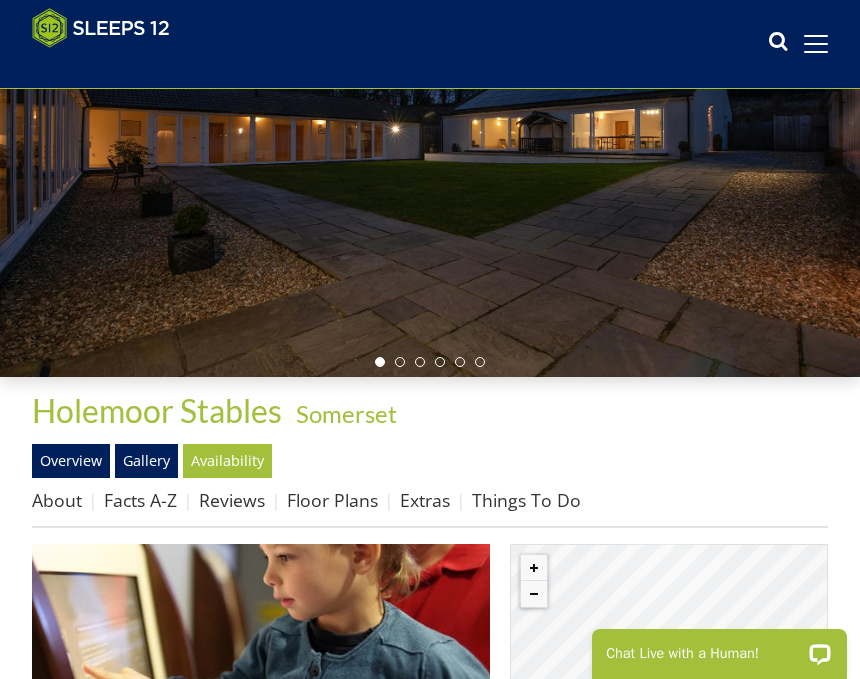 click on "Reviews" at bounding box center [232, 500] 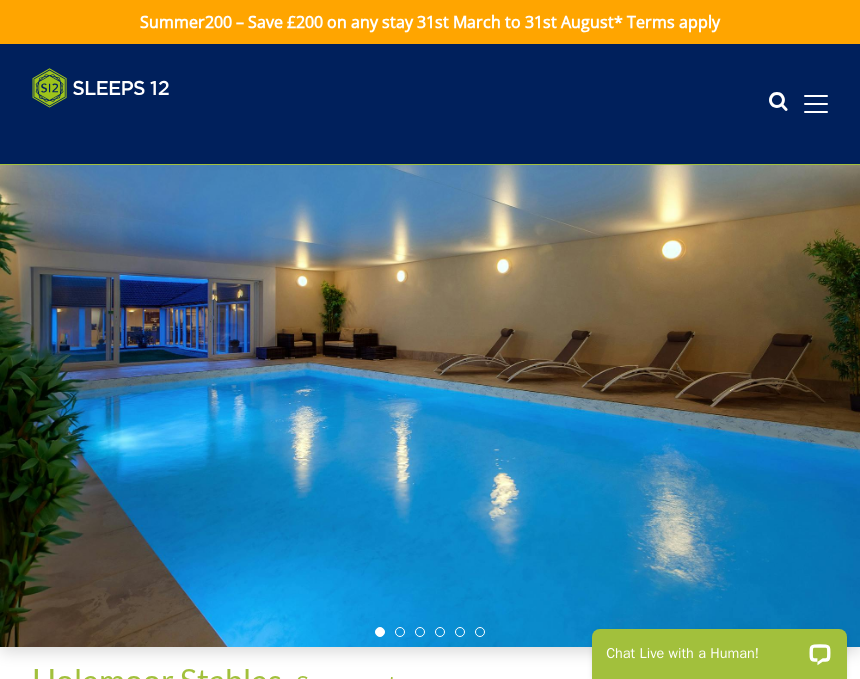 scroll, scrollTop: 0, scrollLeft: 0, axis: both 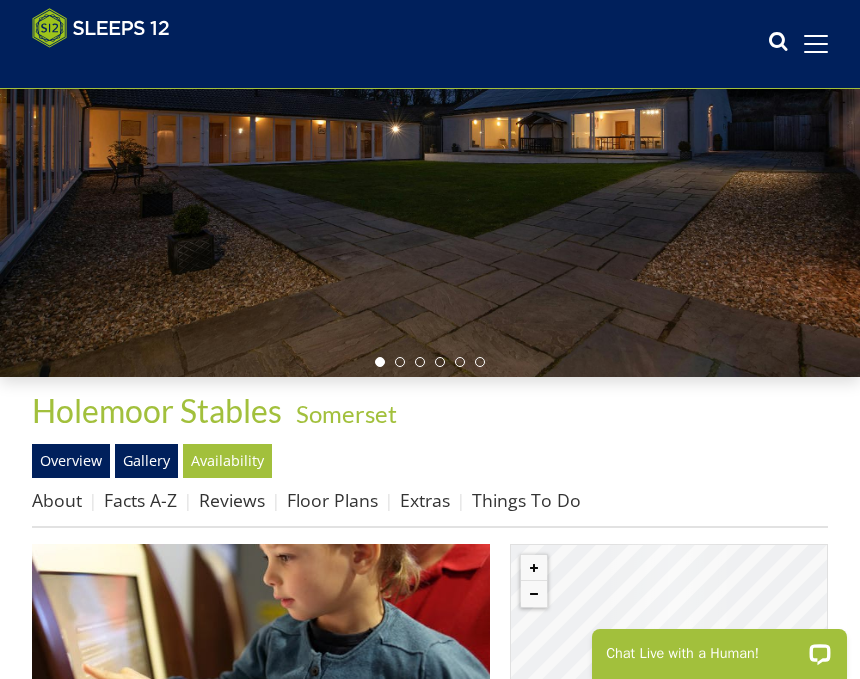 click on "About" at bounding box center (57, 500) 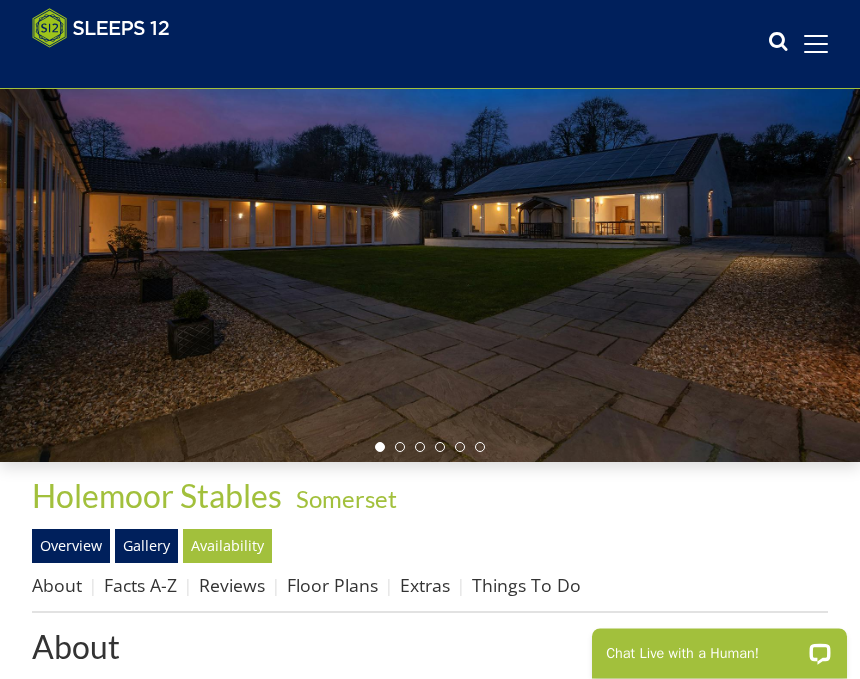 scroll, scrollTop: 156, scrollLeft: 0, axis: vertical 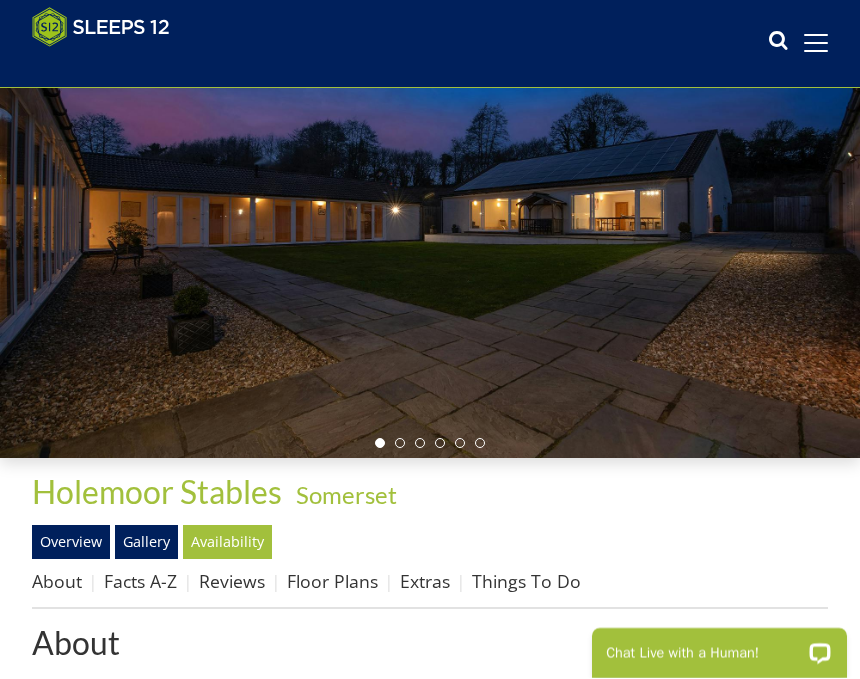 click at bounding box center [430, 218] 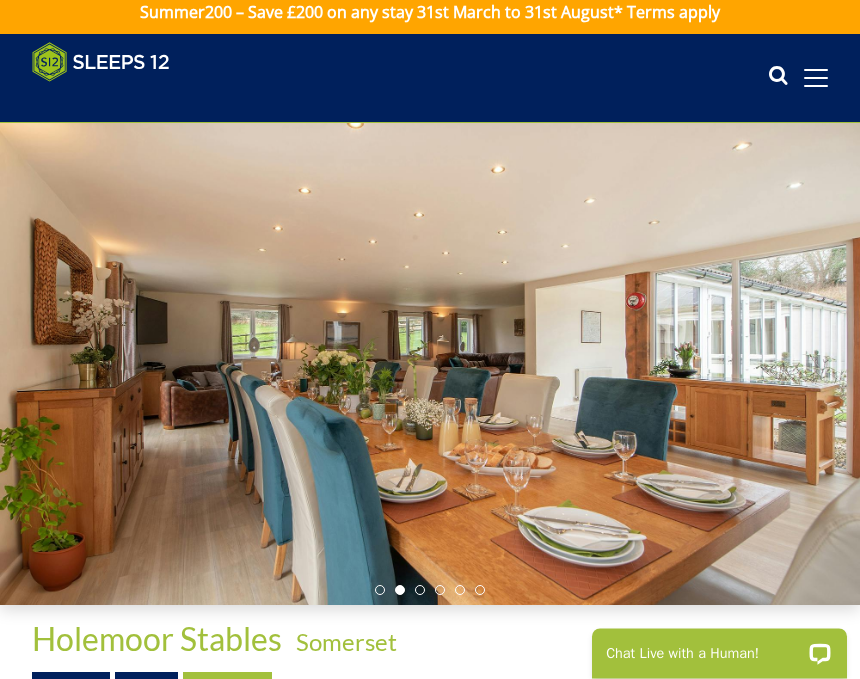 scroll, scrollTop: 0, scrollLeft: 0, axis: both 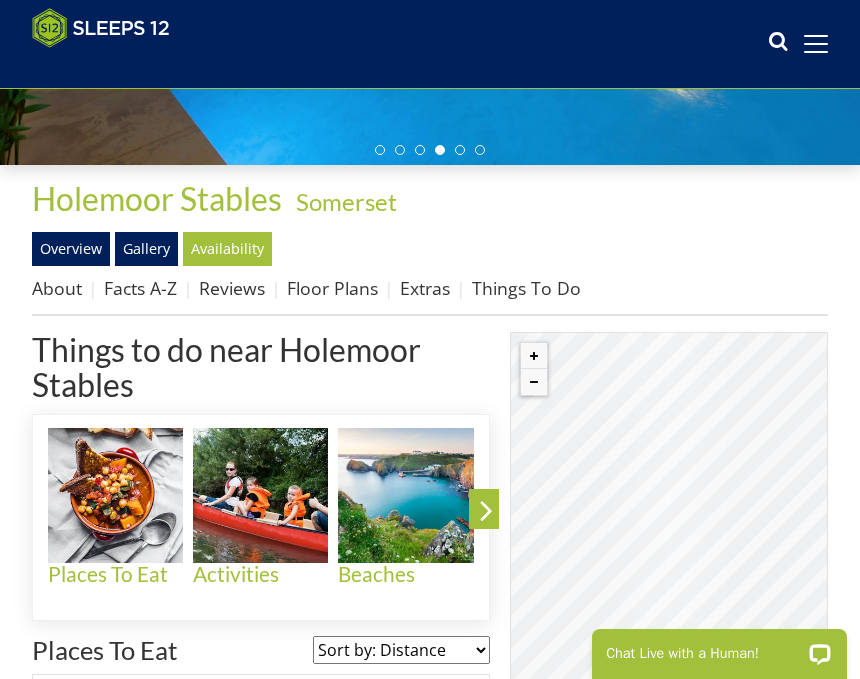 click at bounding box center [405, 495] 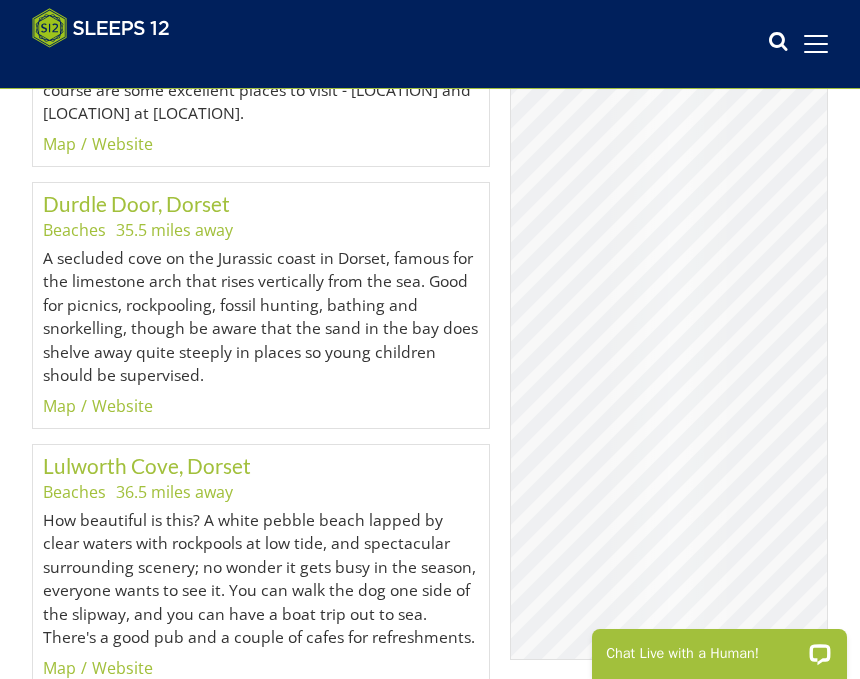 scroll, scrollTop: 4147, scrollLeft: 0, axis: vertical 